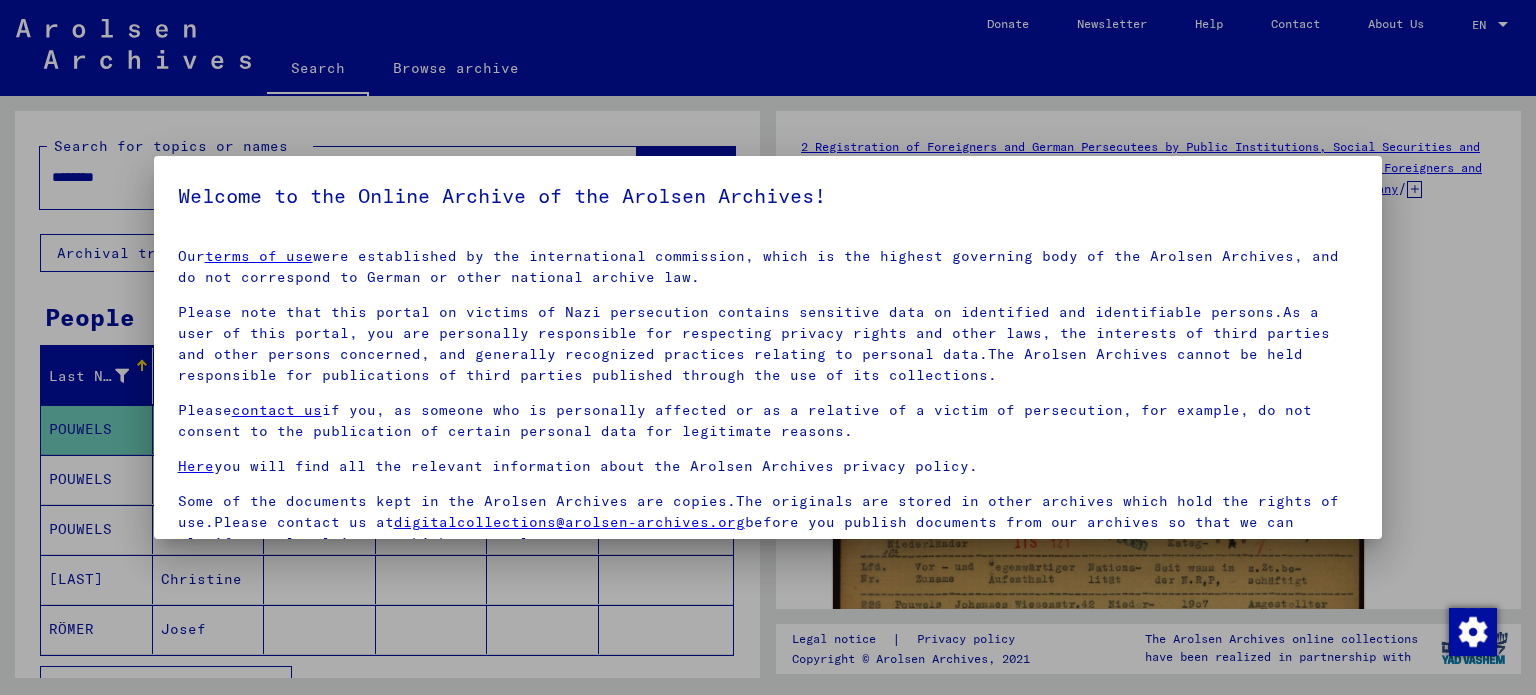 scroll, scrollTop: 0, scrollLeft: 0, axis: both 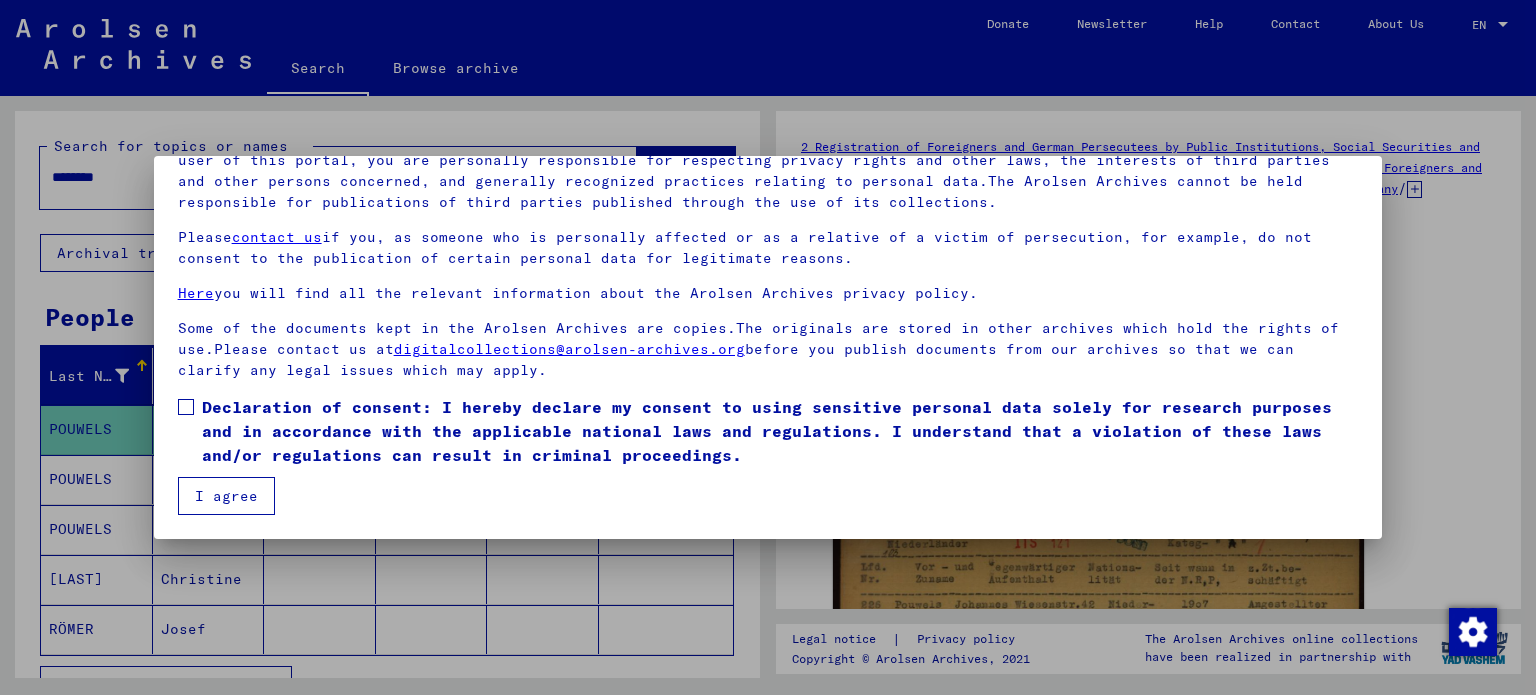 click on "I agree" at bounding box center (226, 496) 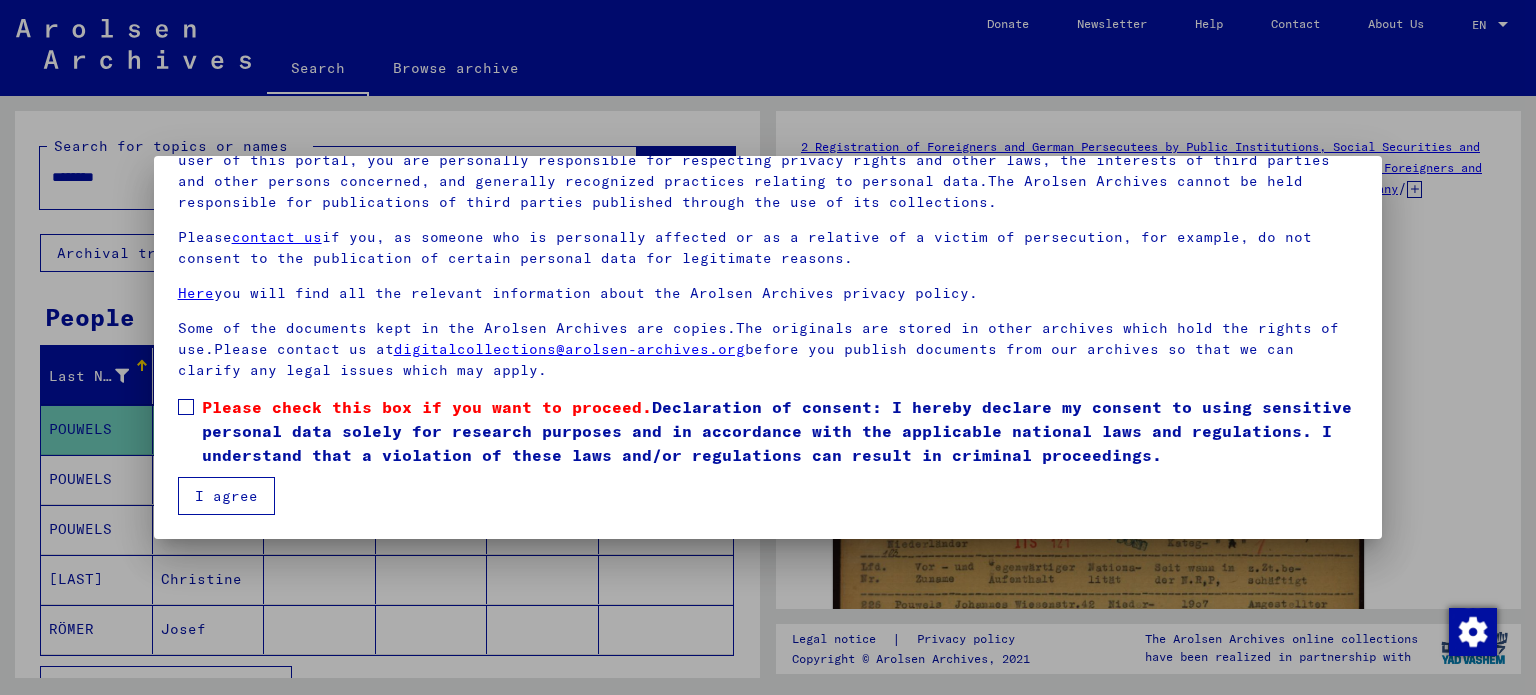 click at bounding box center [186, 407] 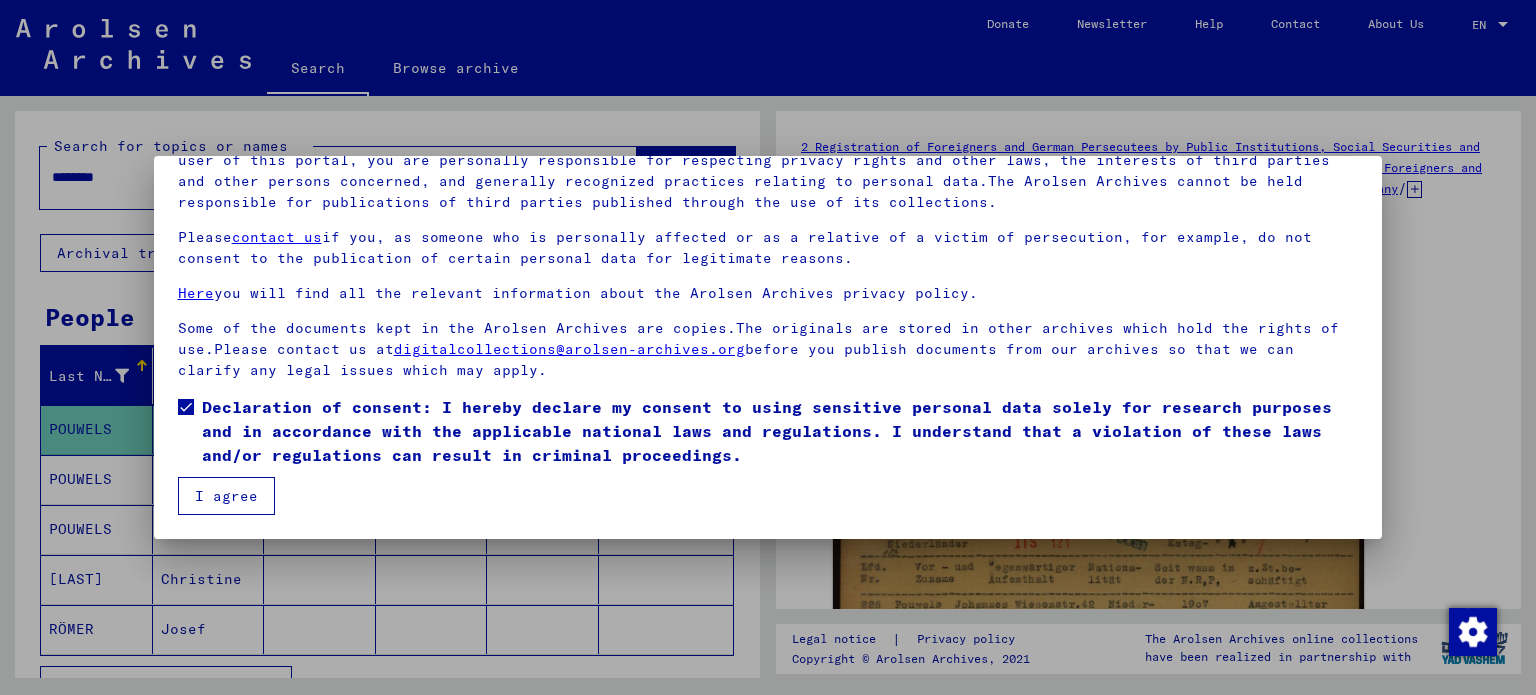 click on "I agree" at bounding box center [226, 496] 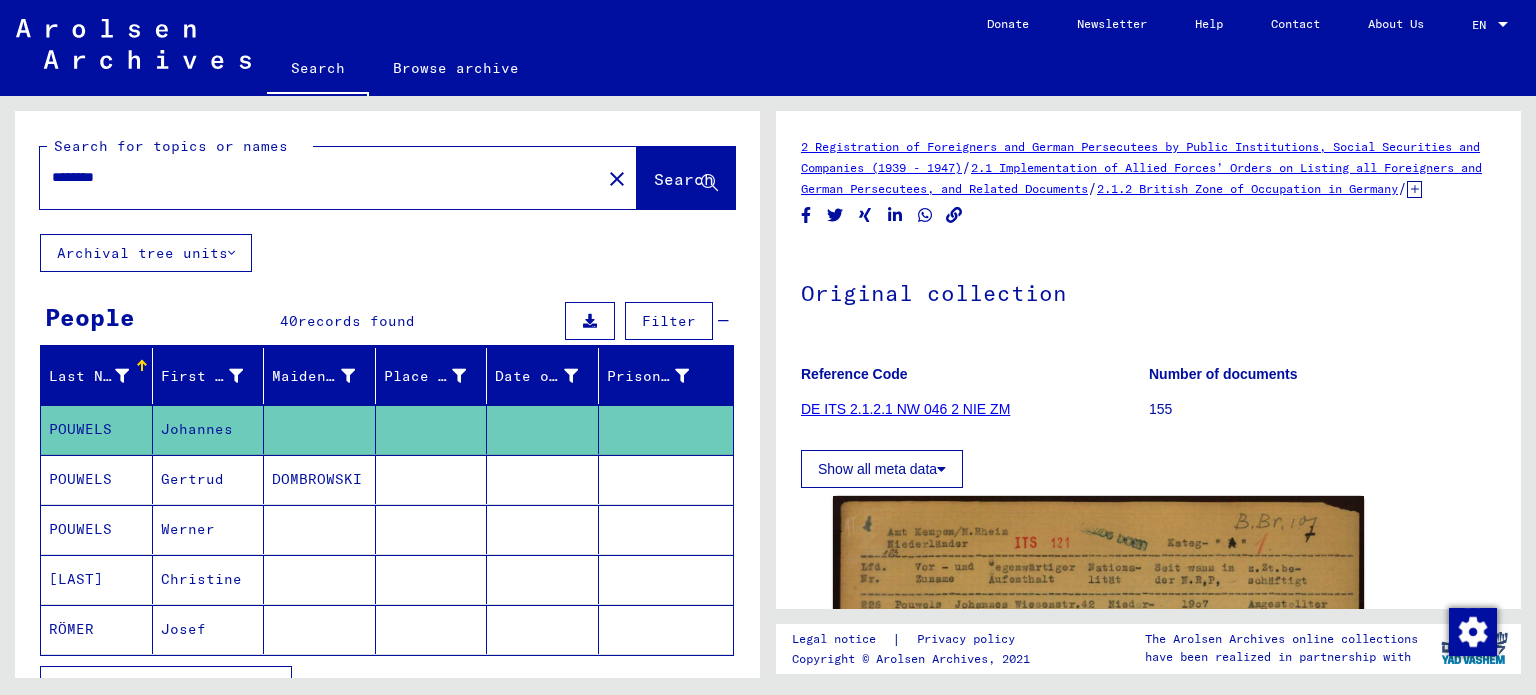 drag, startPoint x: 254, startPoint y: 182, endPoint x: 1, endPoint y: 175, distance: 253.09682 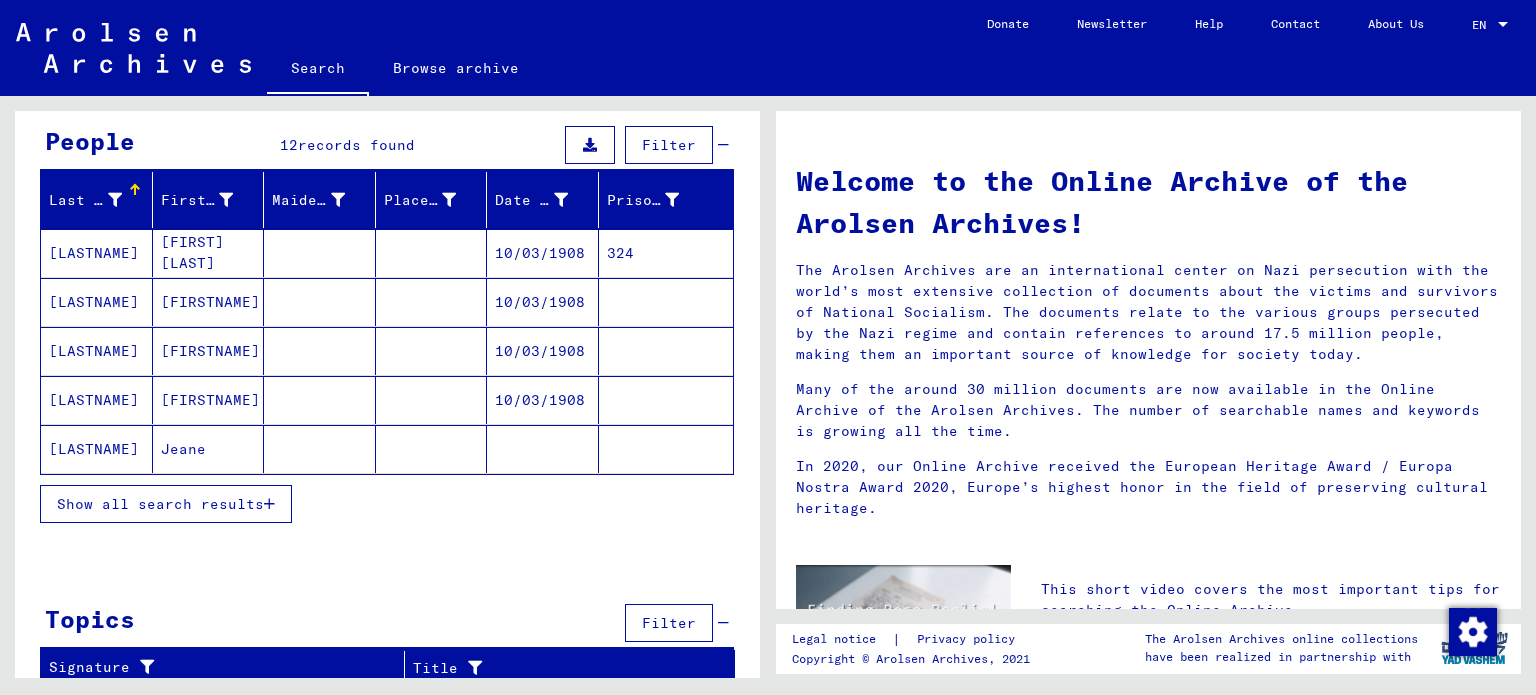 scroll, scrollTop: 180, scrollLeft: 0, axis: vertical 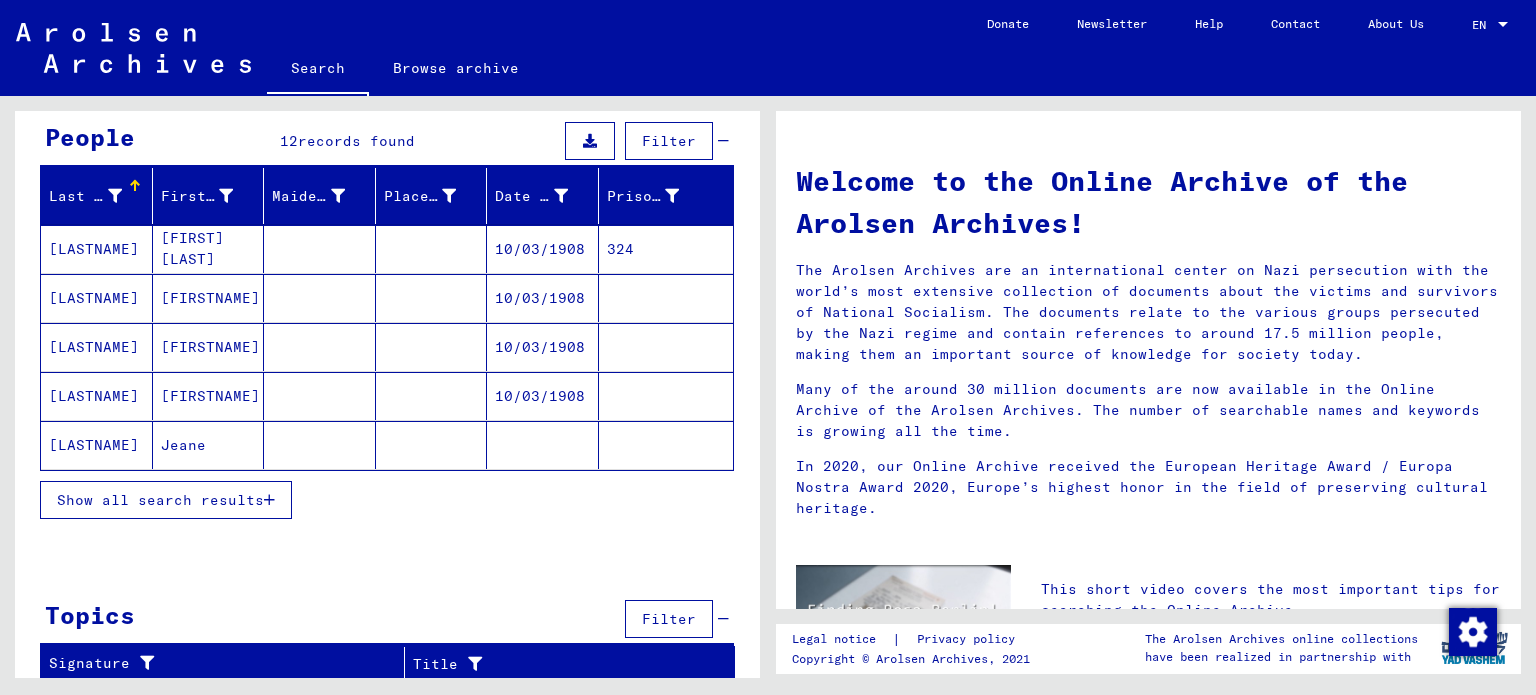 click on "Show all search results" at bounding box center [160, 500] 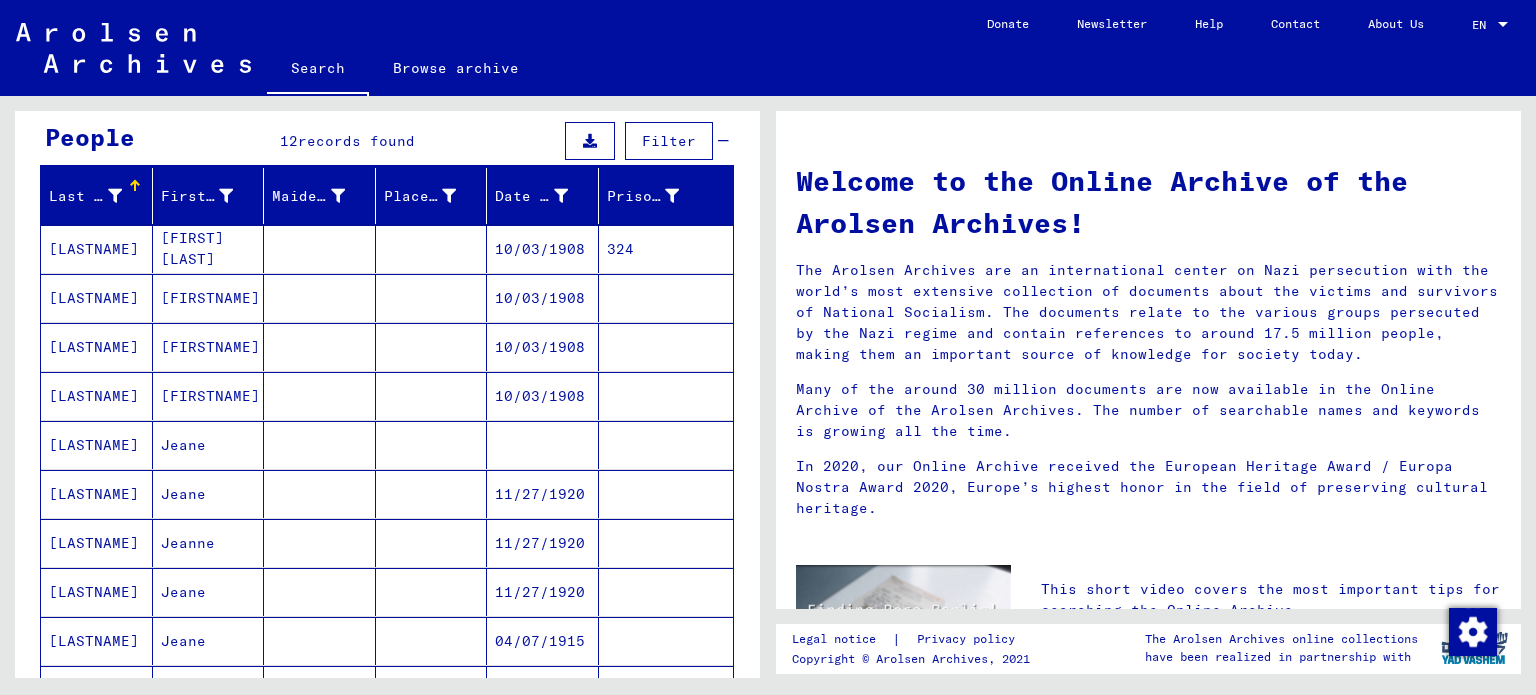 click on "10/03/1908" at bounding box center [543, 298] 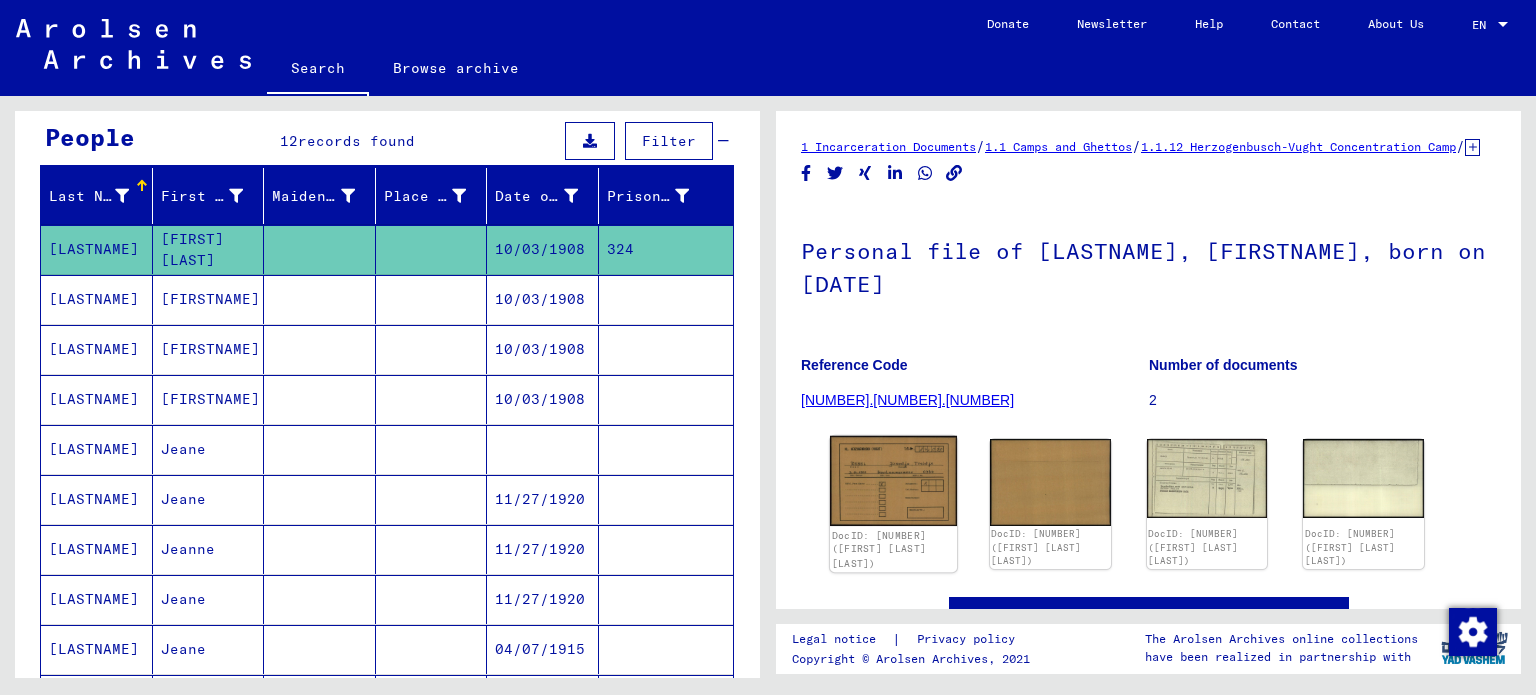 scroll, scrollTop: 0, scrollLeft: 0, axis: both 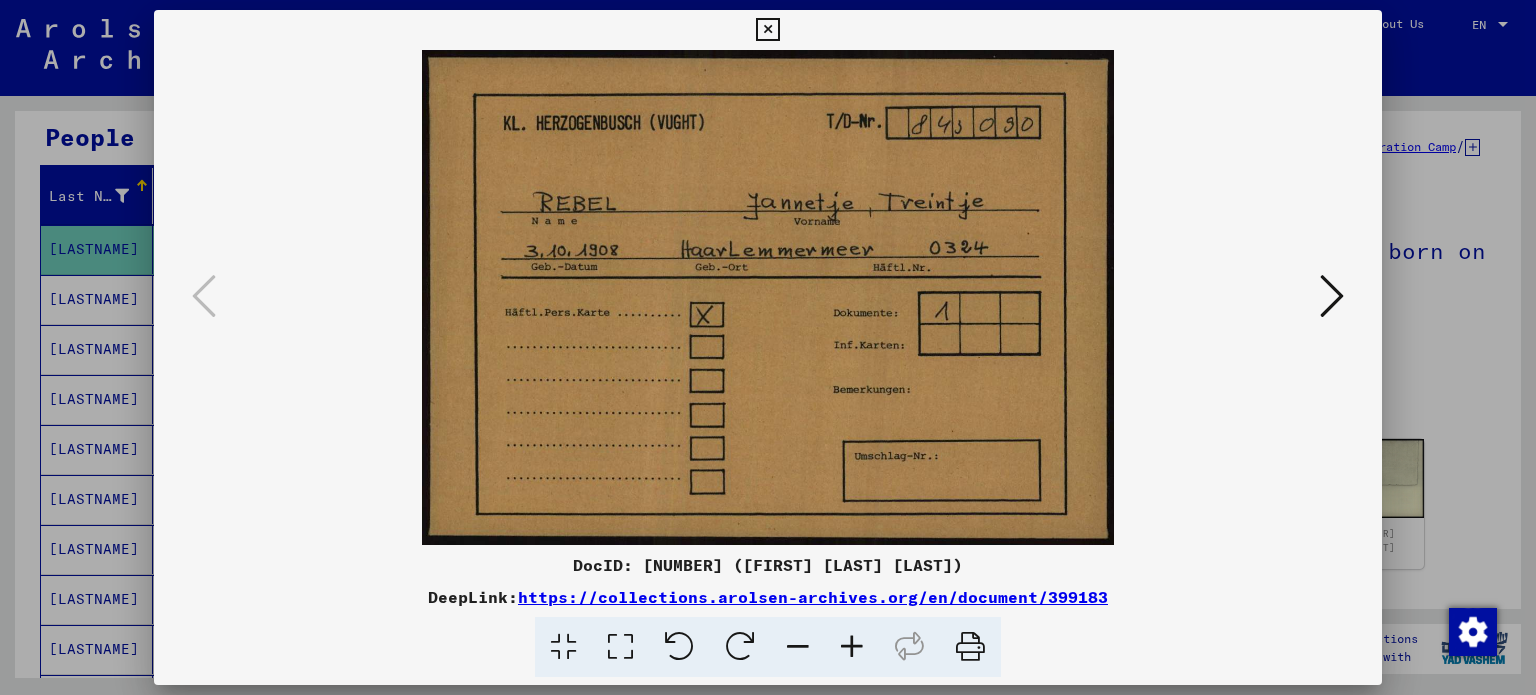 click at bounding box center (1332, 296) 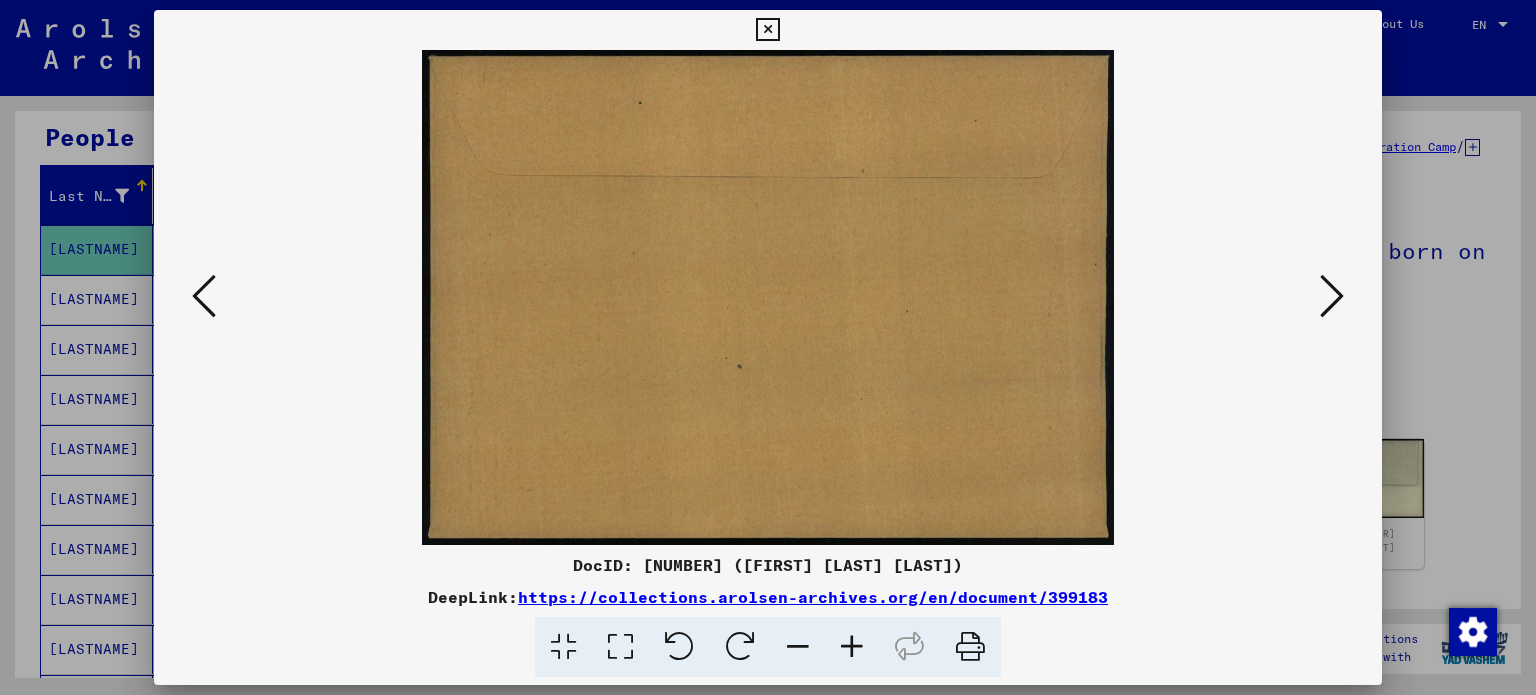 click at bounding box center (1332, 296) 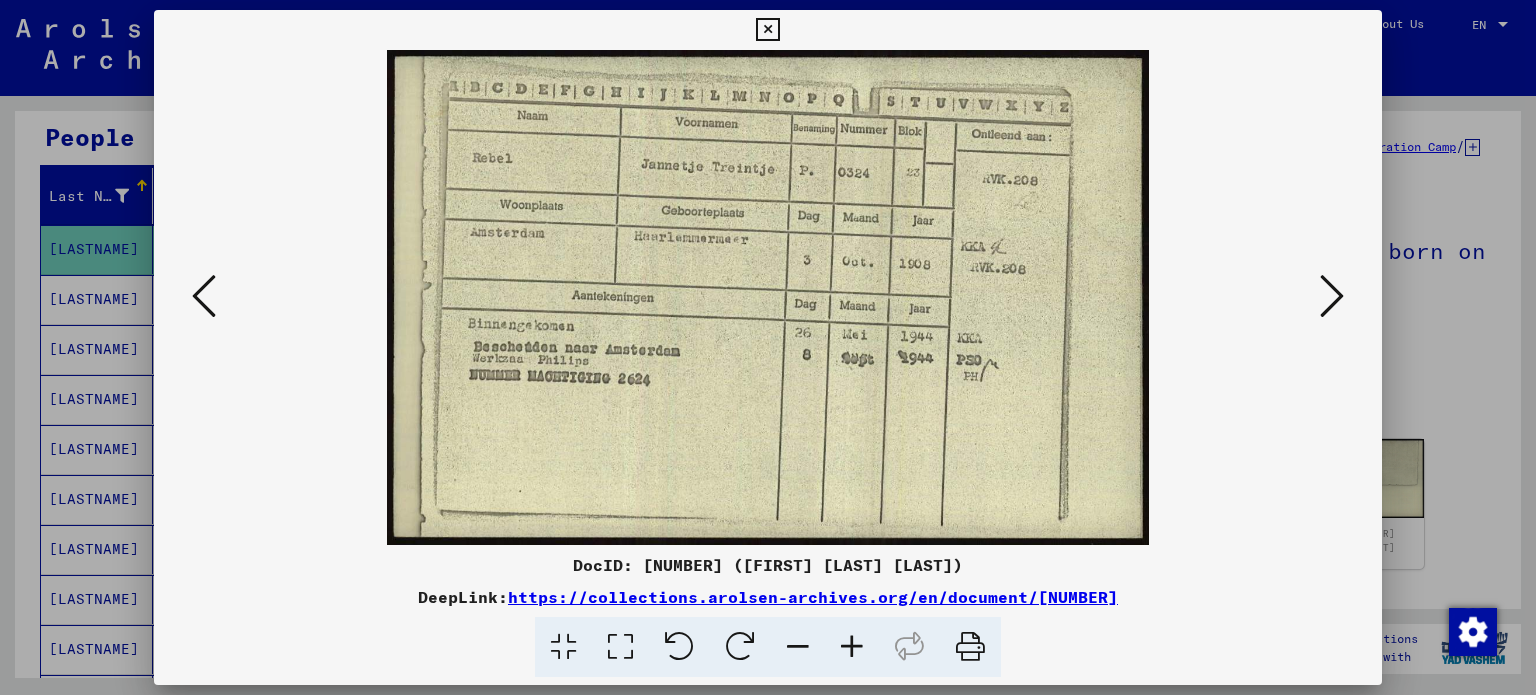 click at bounding box center (768, 297) 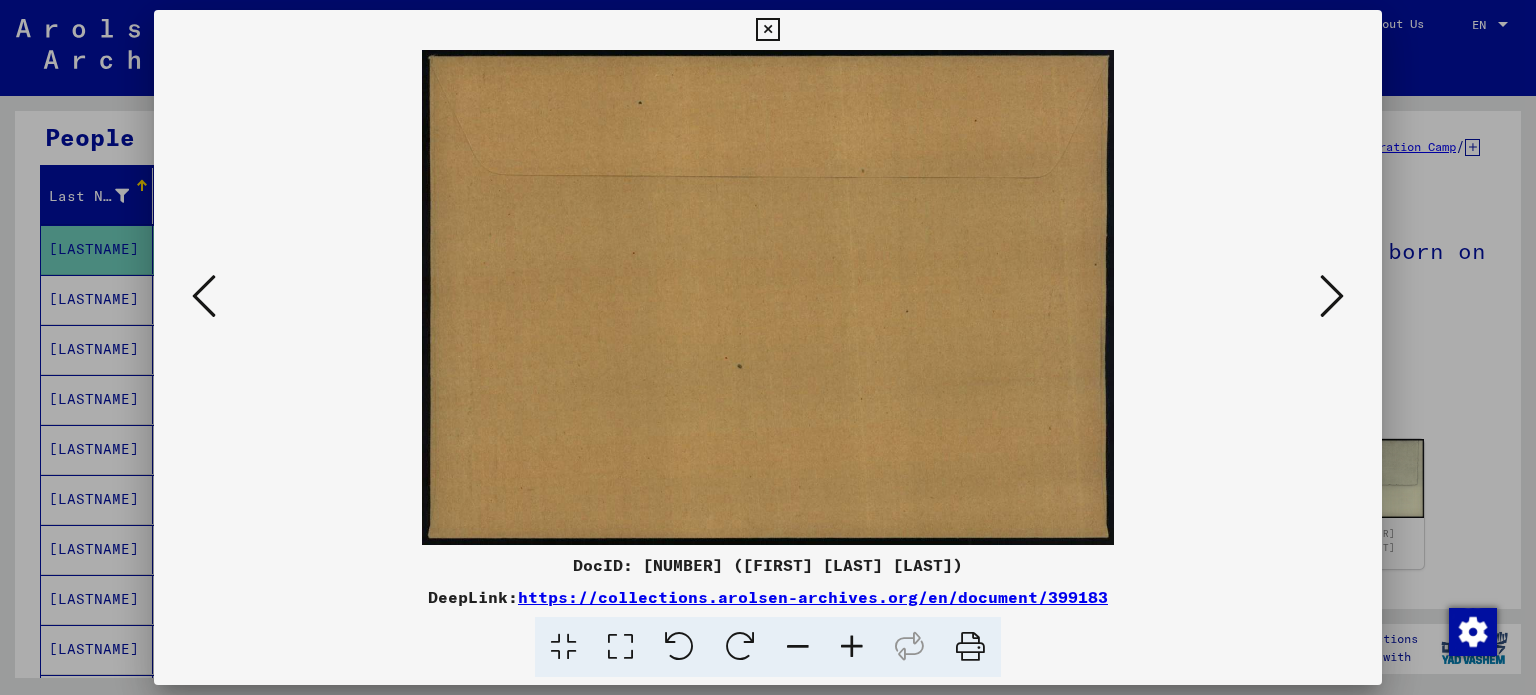 click at bounding box center [204, 296] 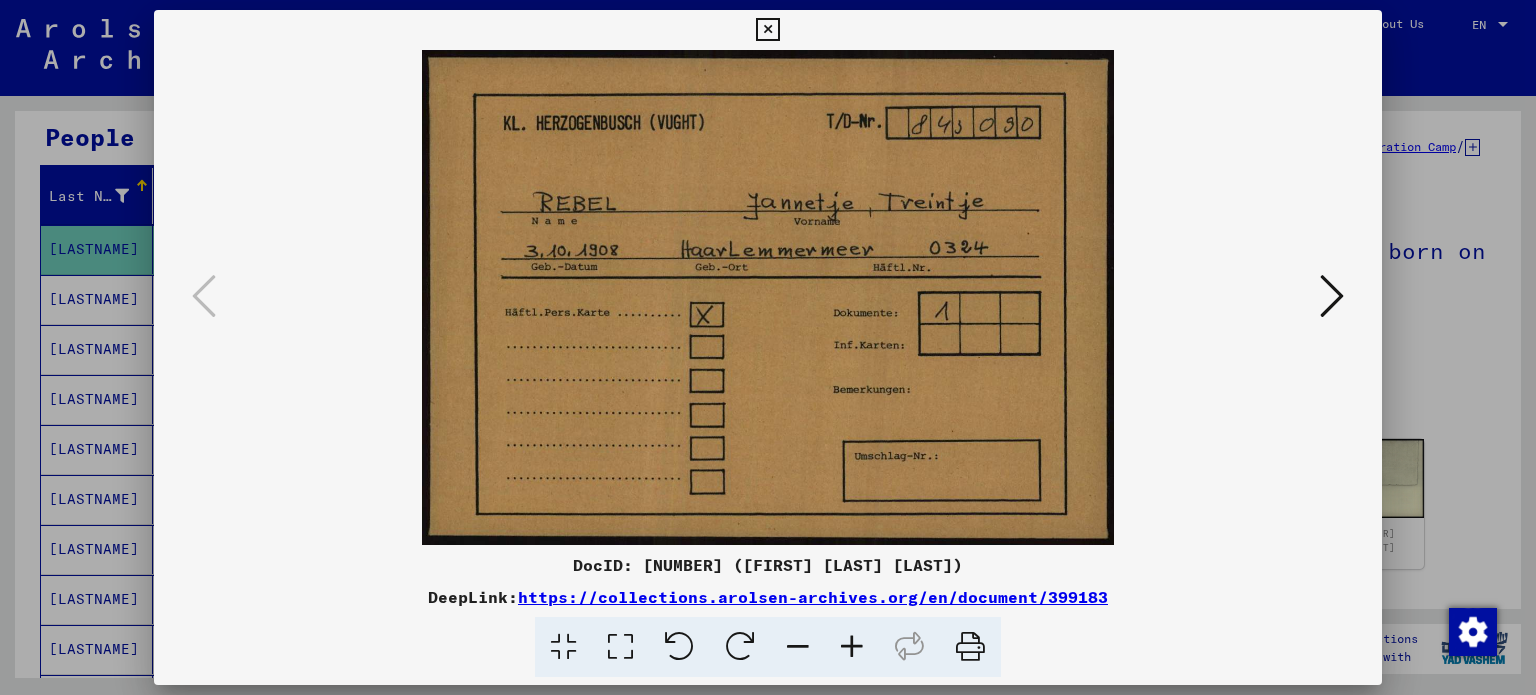 drag, startPoint x: 521, startPoint y: 296, endPoint x: 534, endPoint y: 295, distance: 13.038404 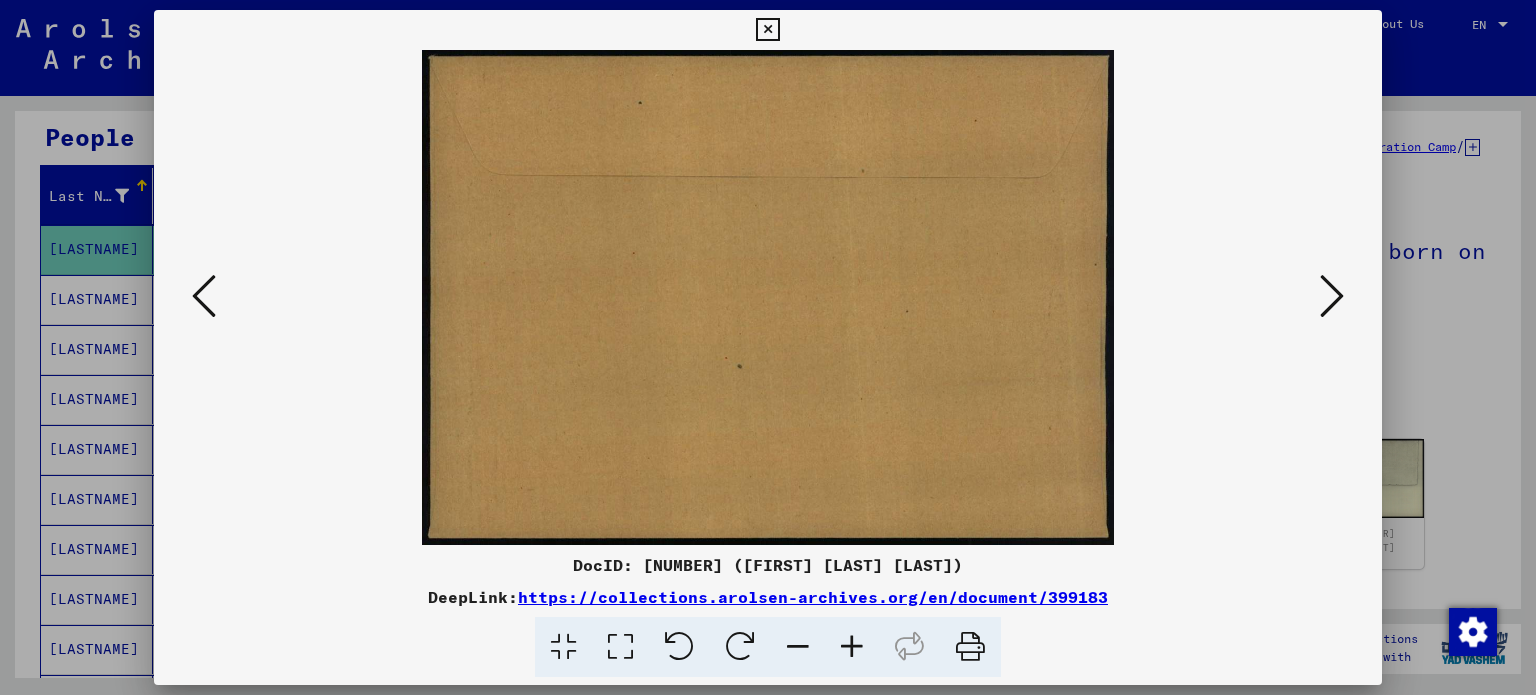 click at bounding box center [1332, 296] 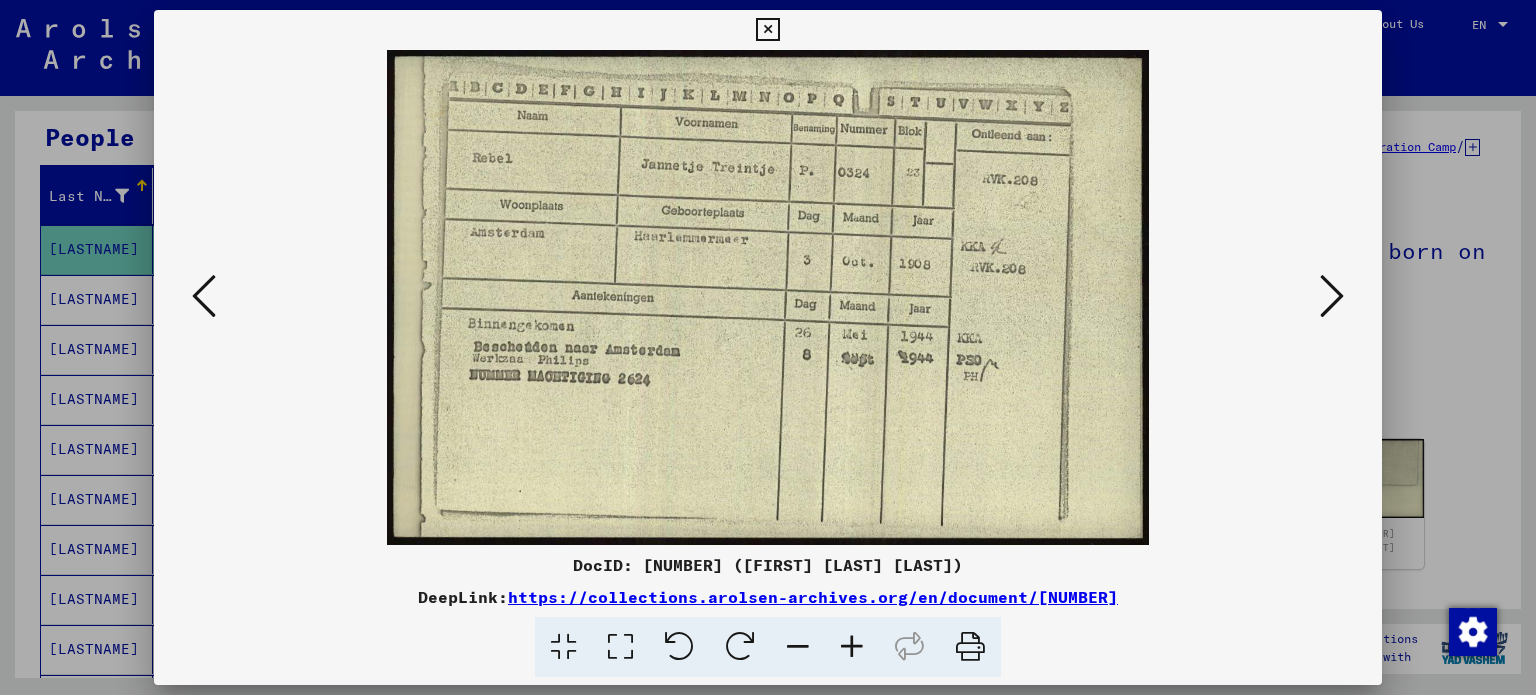 click at bounding box center (767, 30) 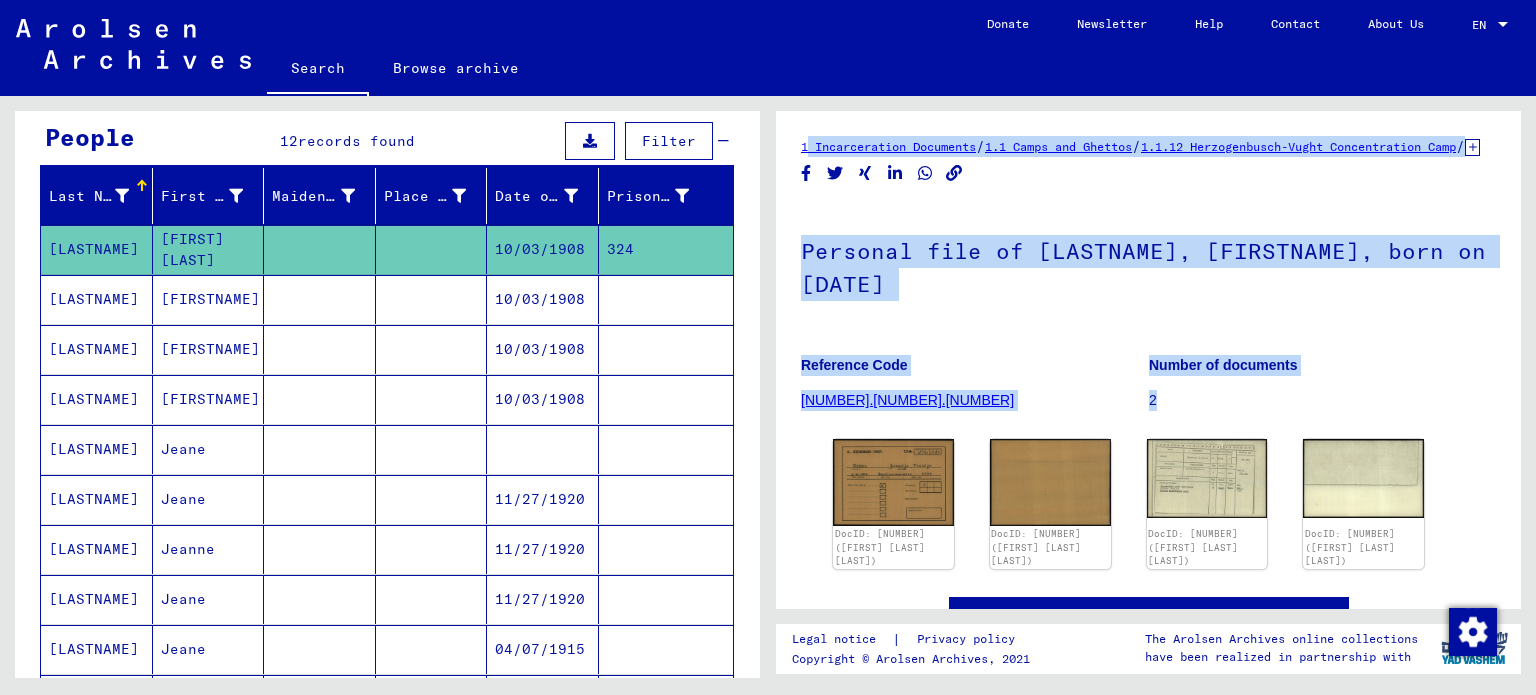 drag, startPoint x: 781, startPoint y: 123, endPoint x: 1272, endPoint y: 435, distance: 581.74304 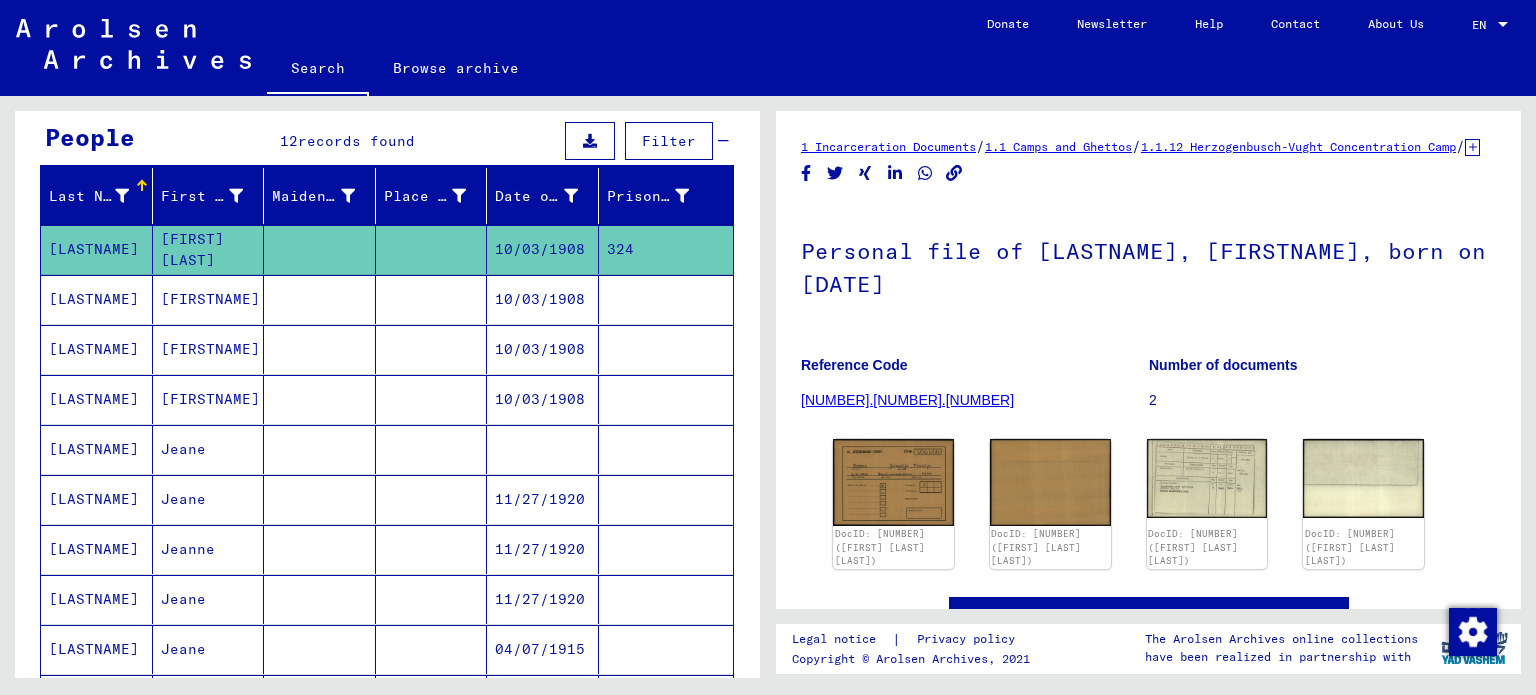 click on "10/03/1908" at bounding box center [543, 349] 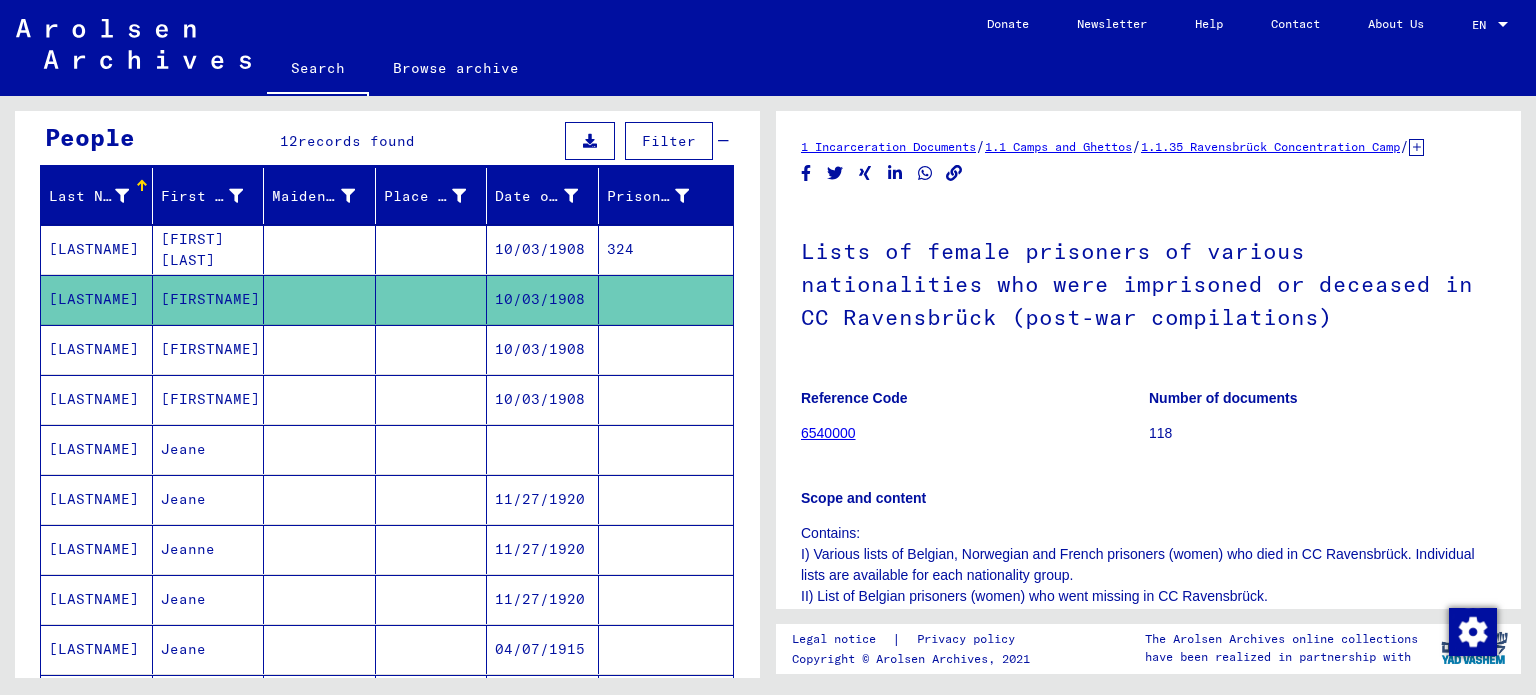 scroll, scrollTop: 0, scrollLeft: 0, axis: both 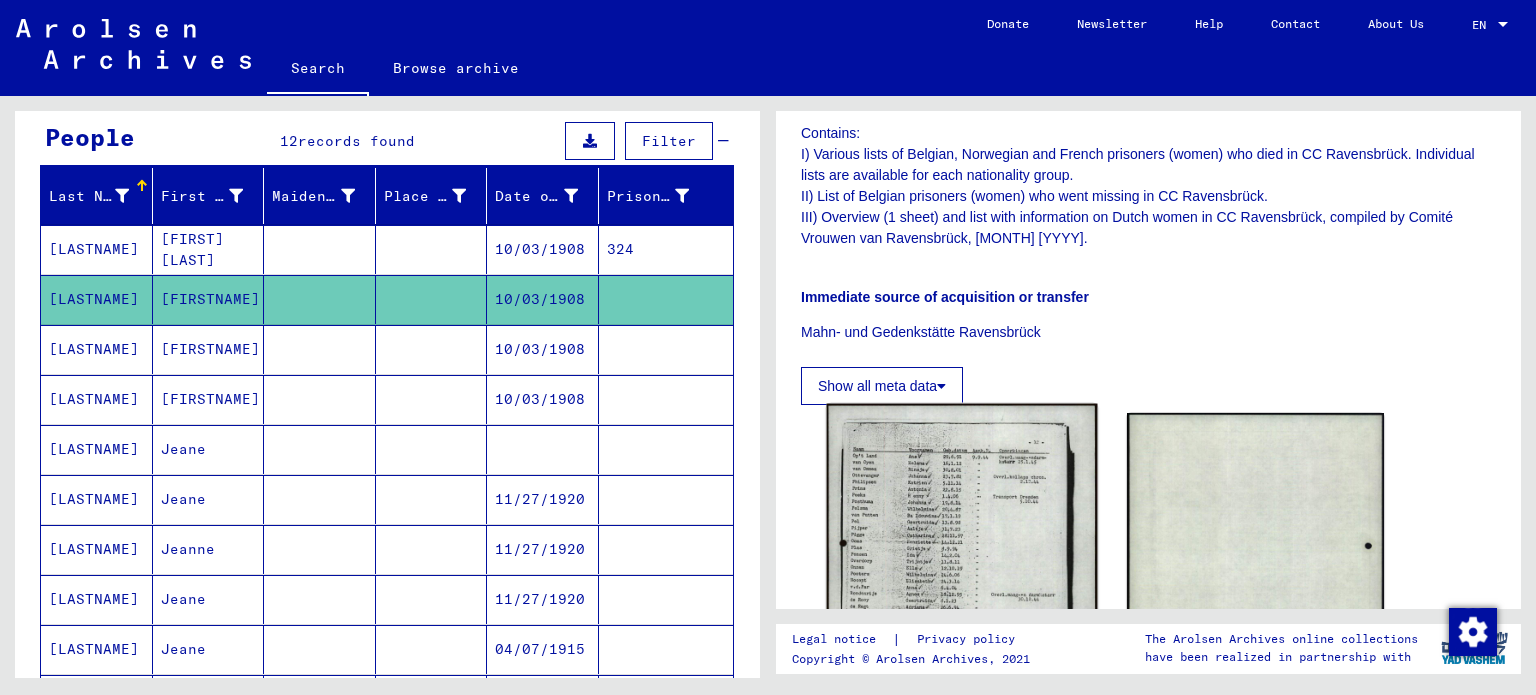 click 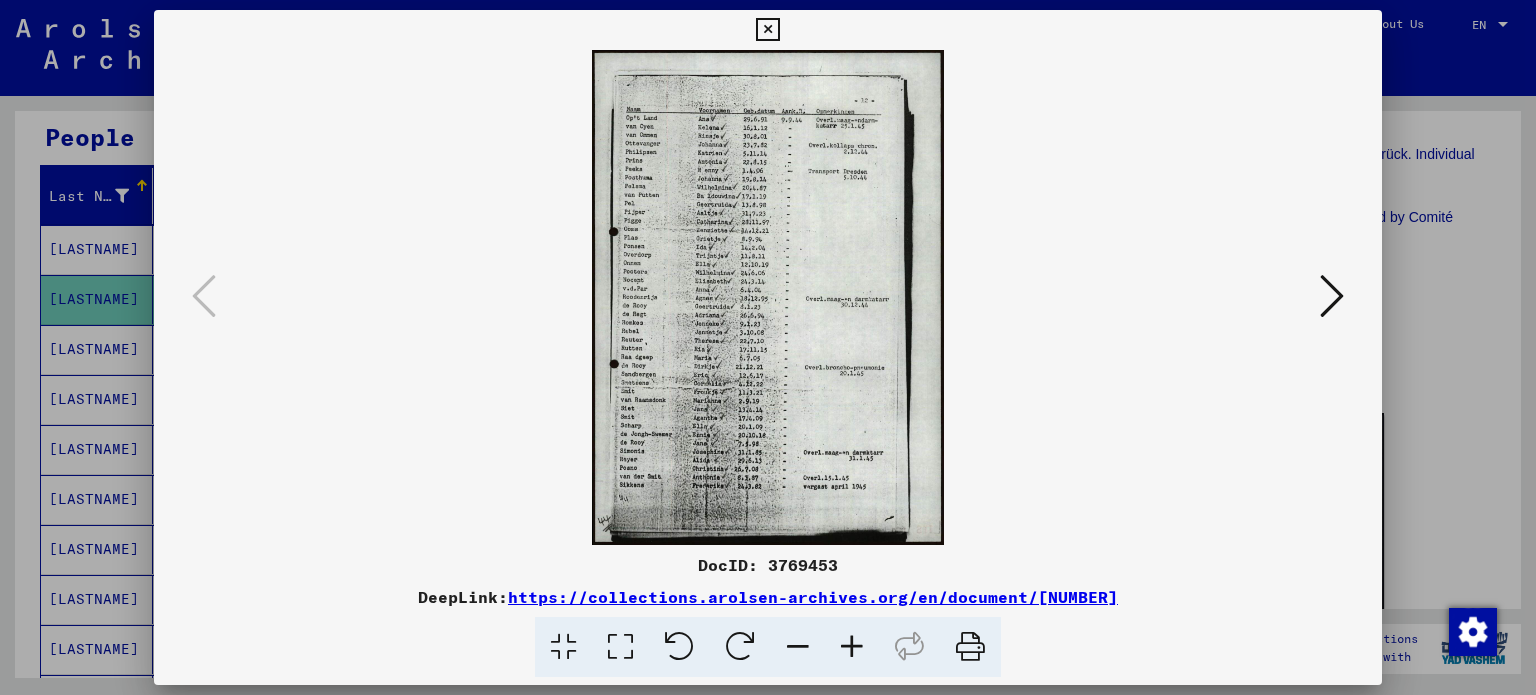 drag, startPoint x: 755, startPoint y: 308, endPoint x: 1324, endPoint y: 299, distance: 569.07117 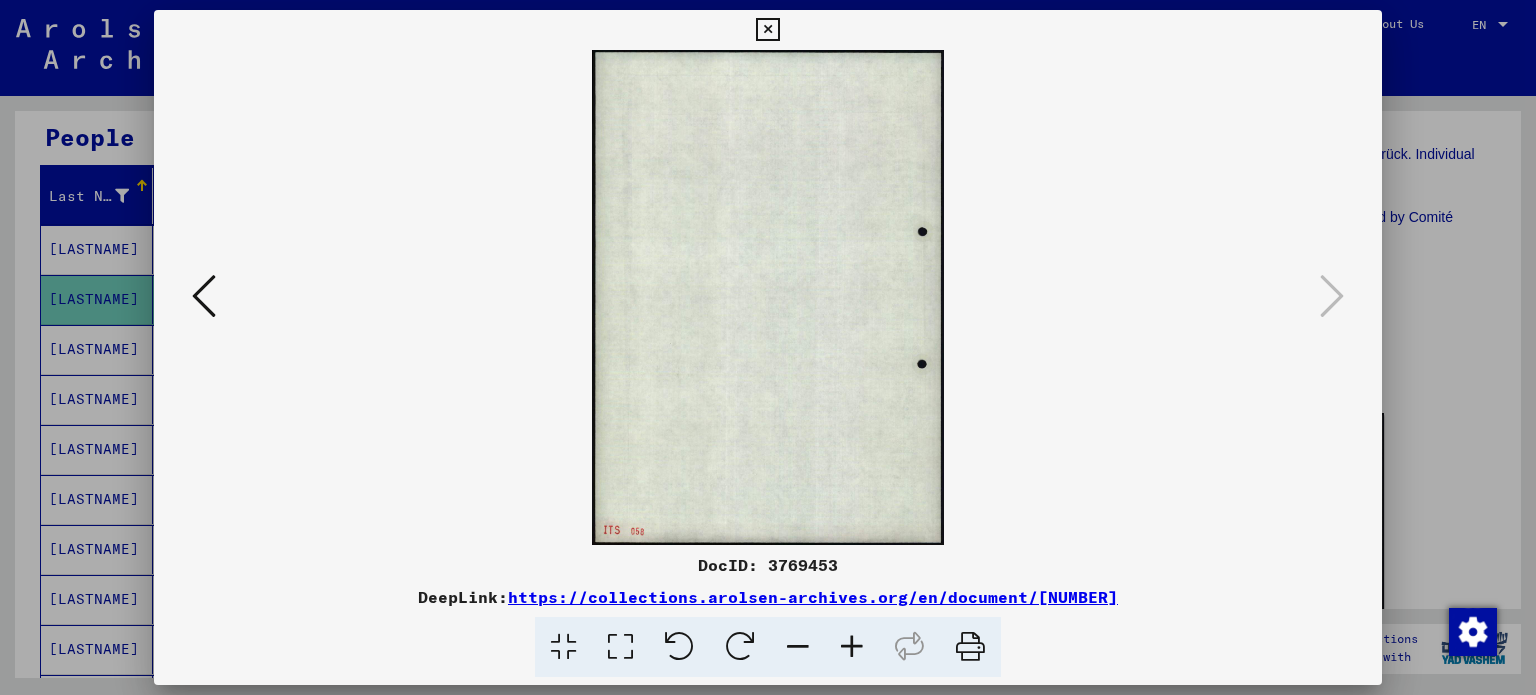 click at bounding box center [204, 297] 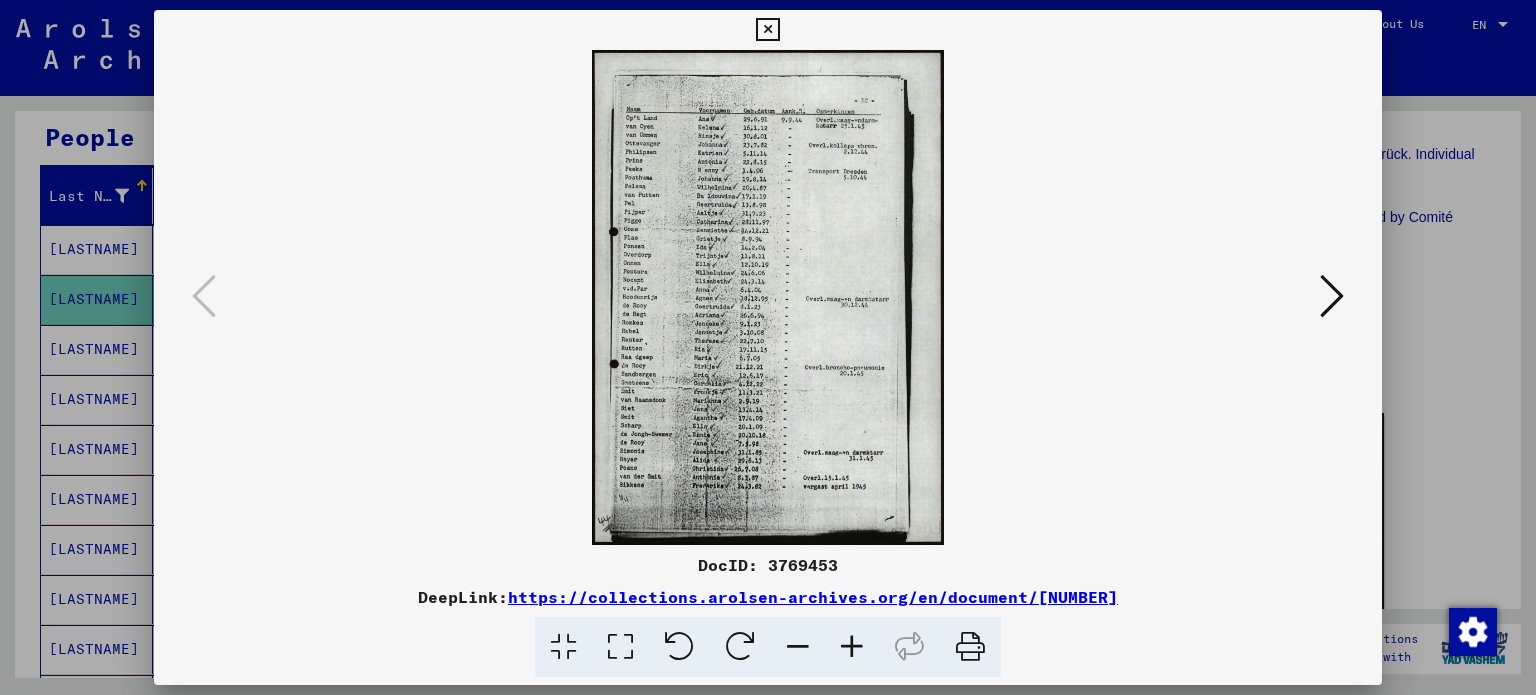 click at bounding box center [767, 30] 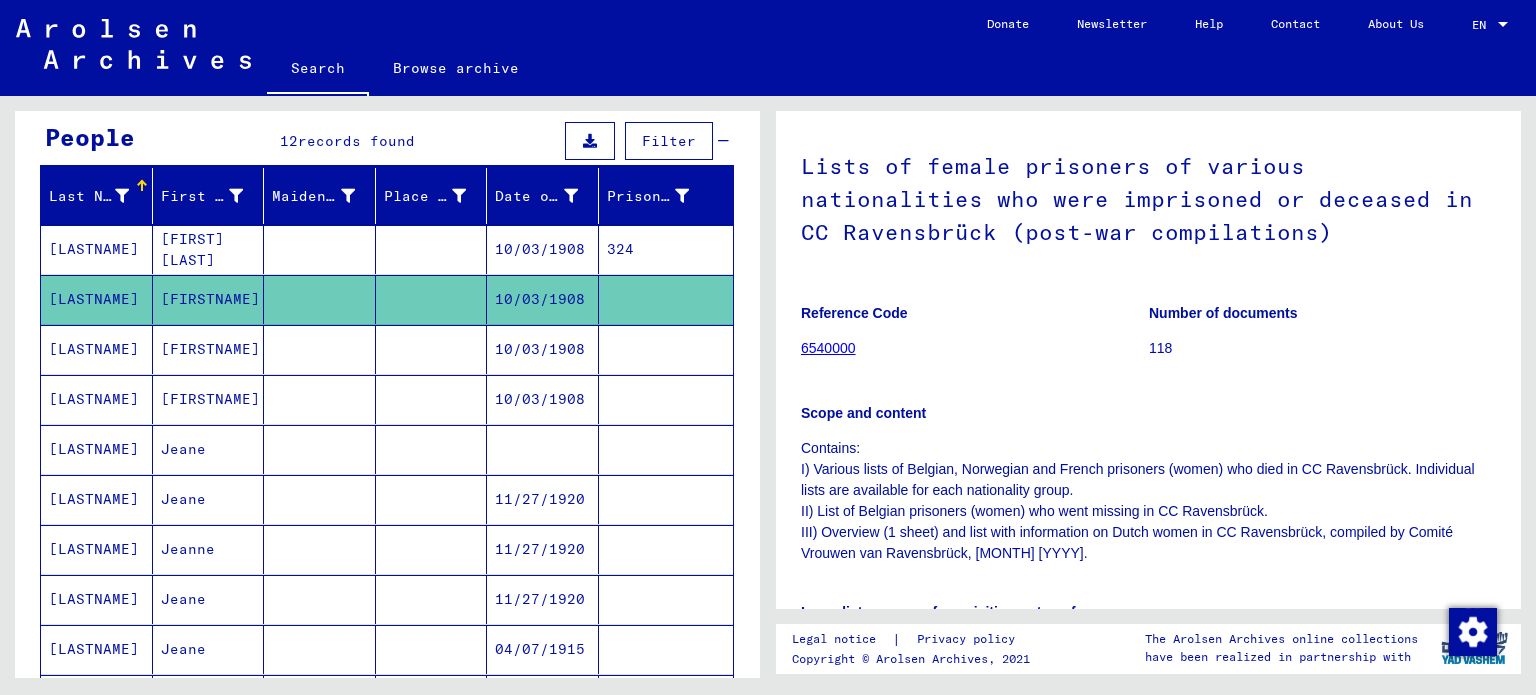 scroll, scrollTop: 0, scrollLeft: 0, axis: both 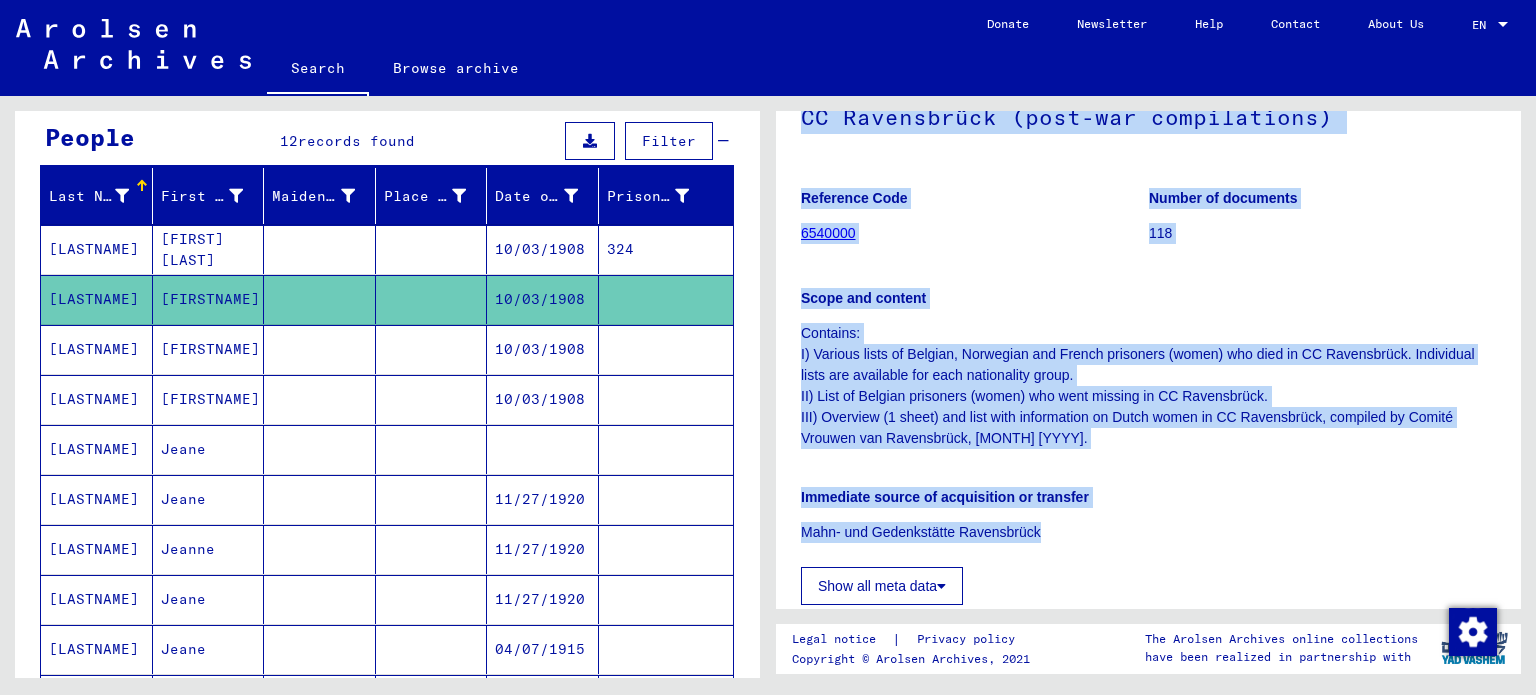 drag, startPoint x: 798, startPoint y: 131, endPoint x: 1116, endPoint y: 531, distance: 511.00293 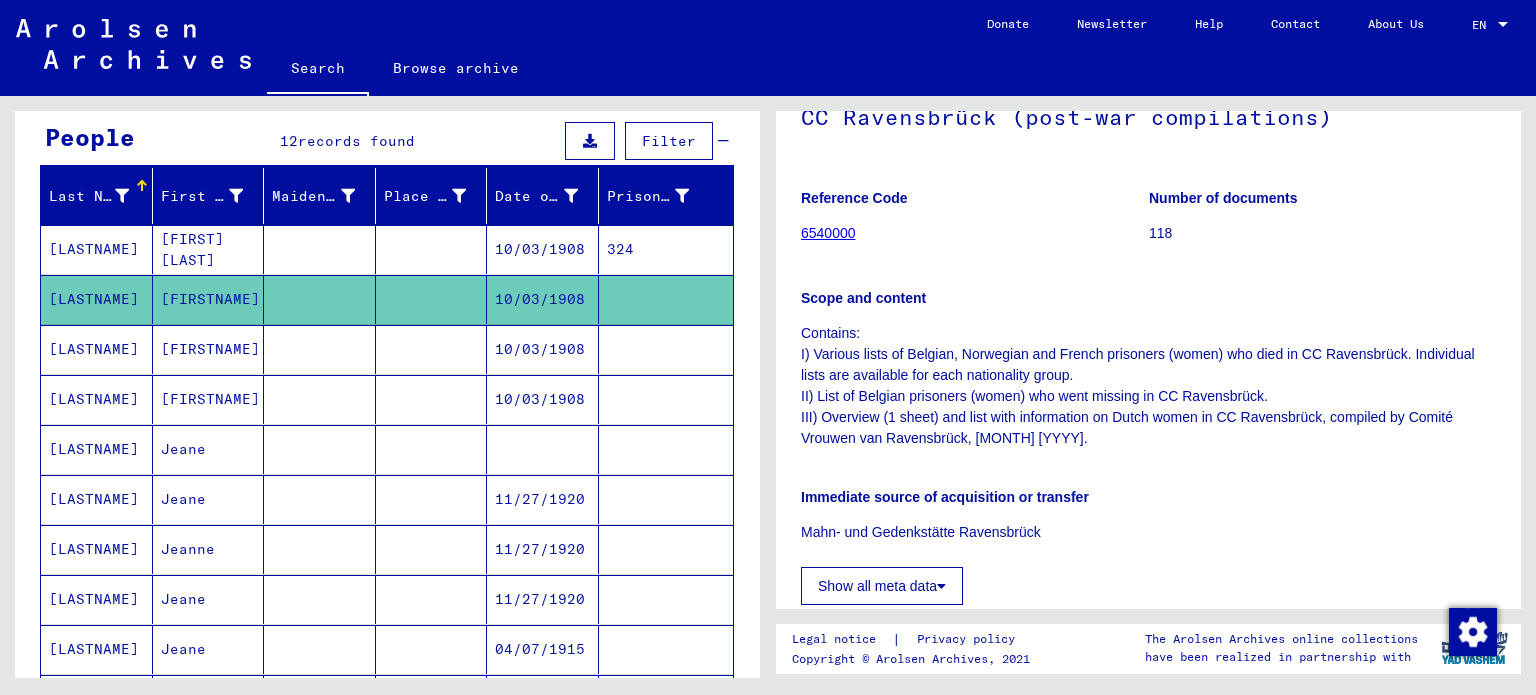 click on "10/03/1908" at bounding box center (543, 399) 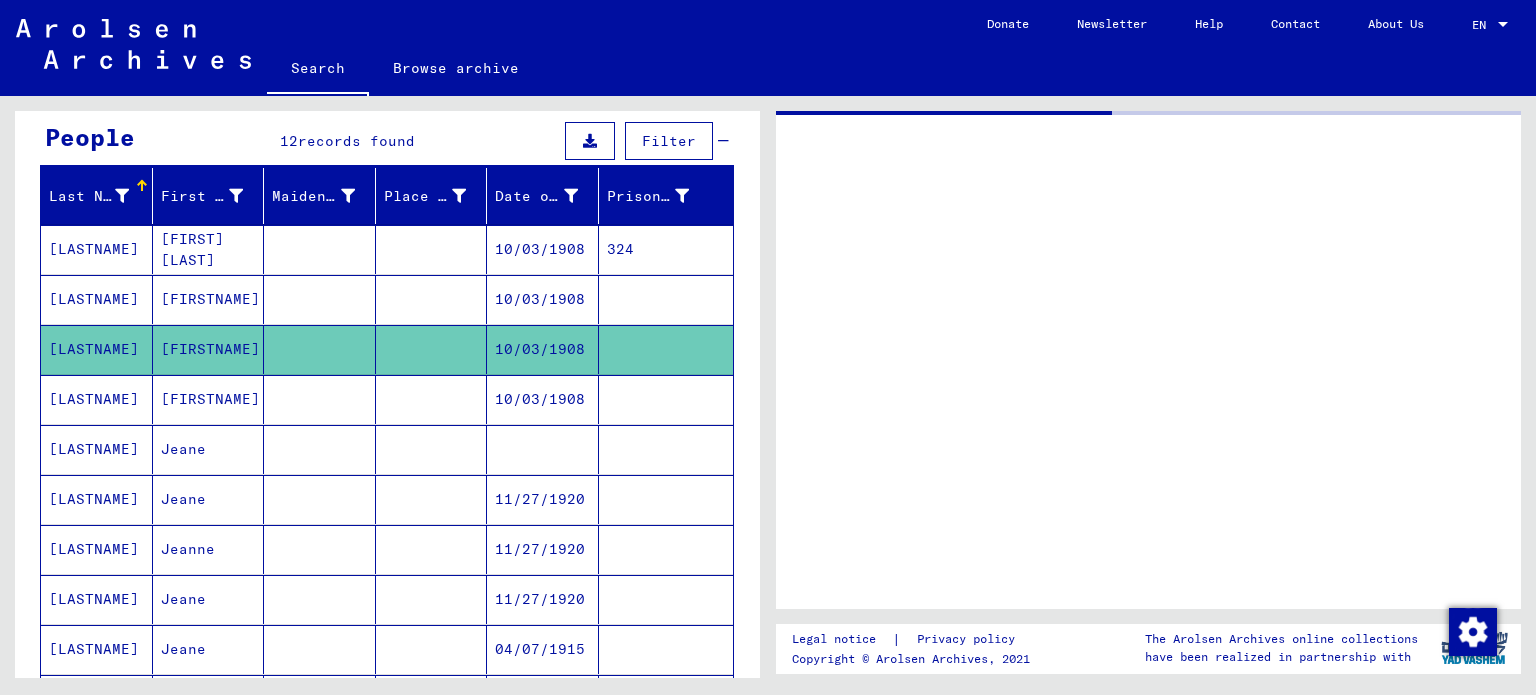 scroll, scrollTop: 0, scrollLeft: 0, axis: both 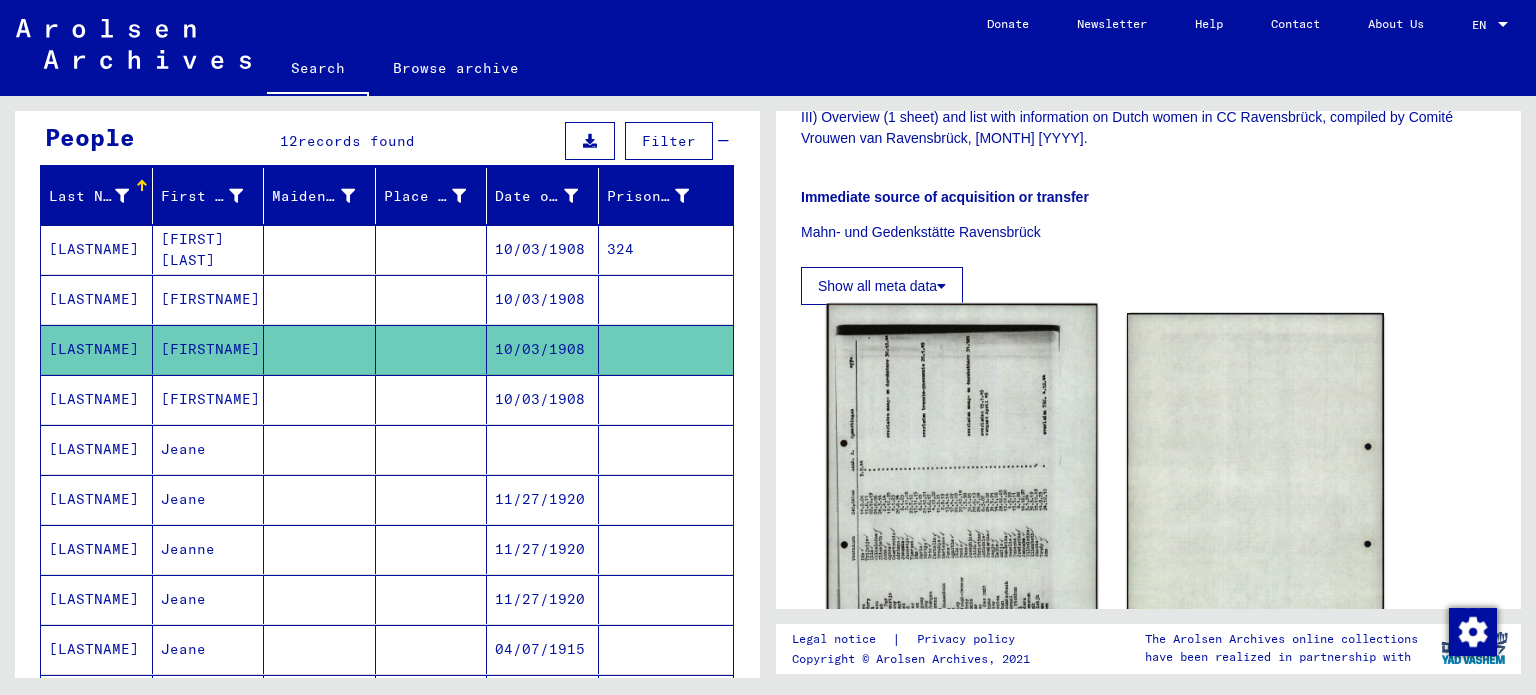 click 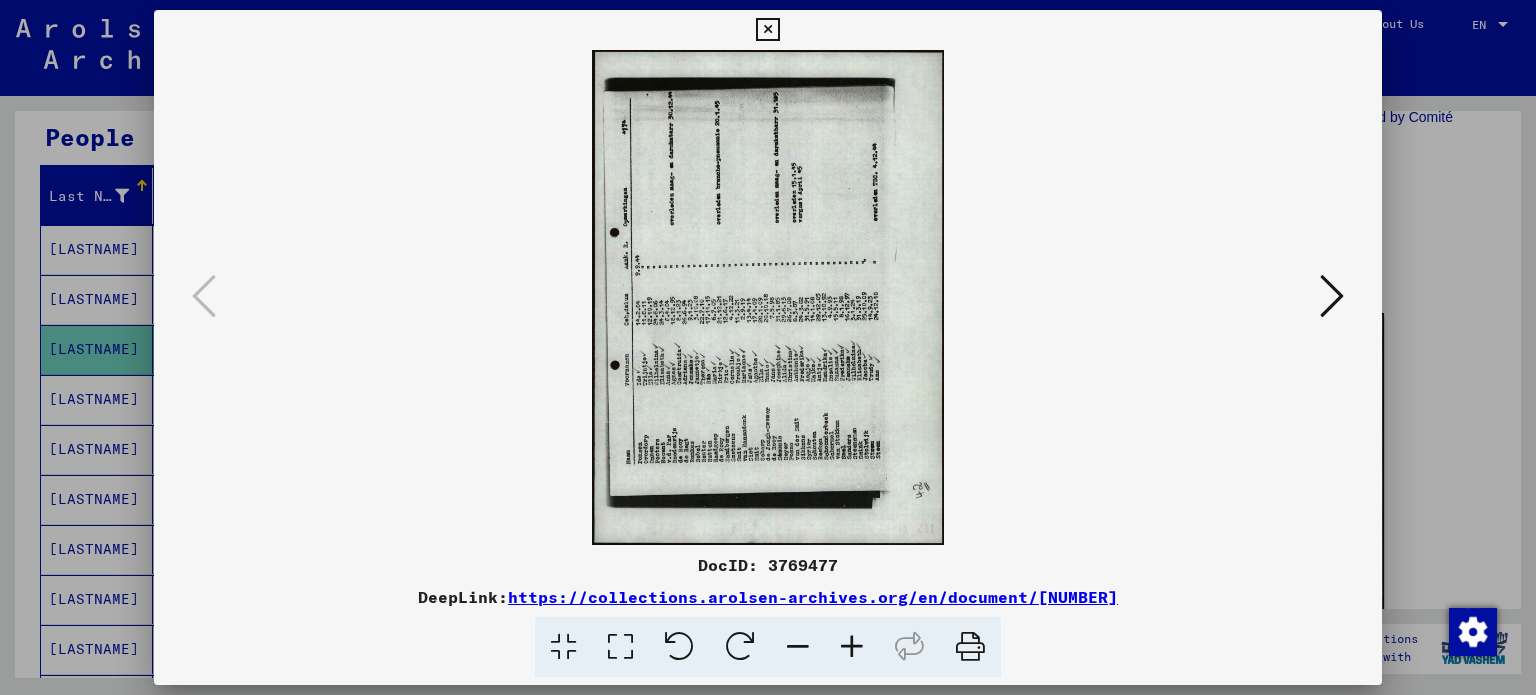 click at bounding box center (767, 30) 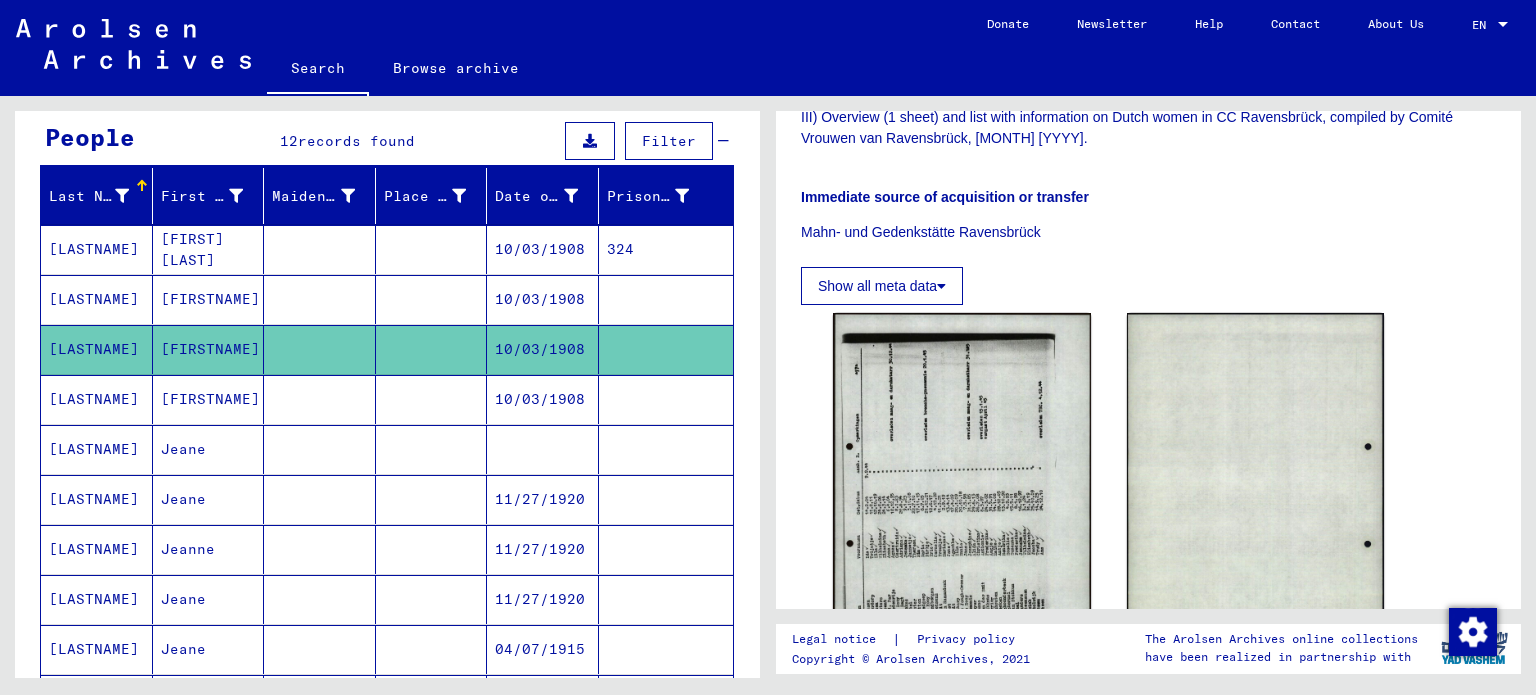 scroll, scrollTop: 100, scrollLeft: 0, axis: vertical 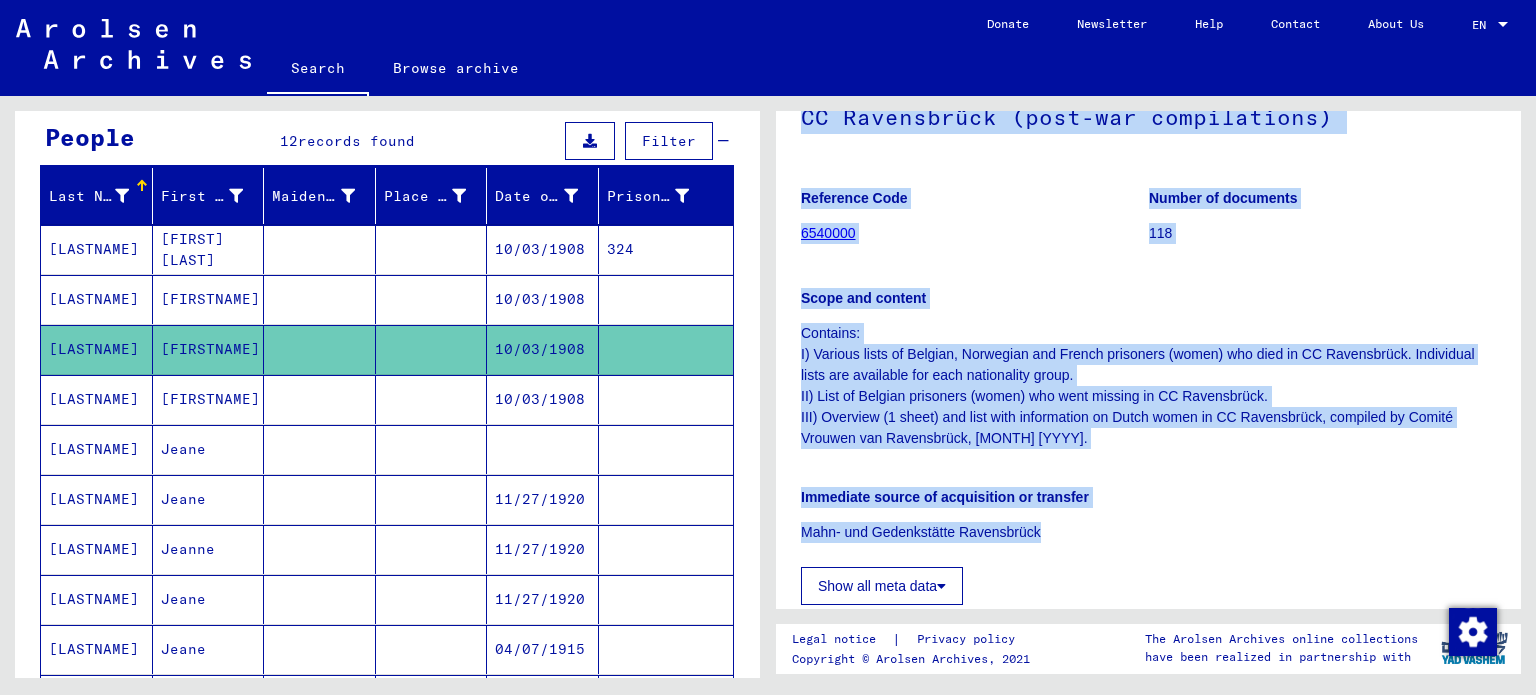 drag, startPoint x: 797, startPoint y: 156, endPoint x: 1133, endPoint y: 548, distance: 516.2945 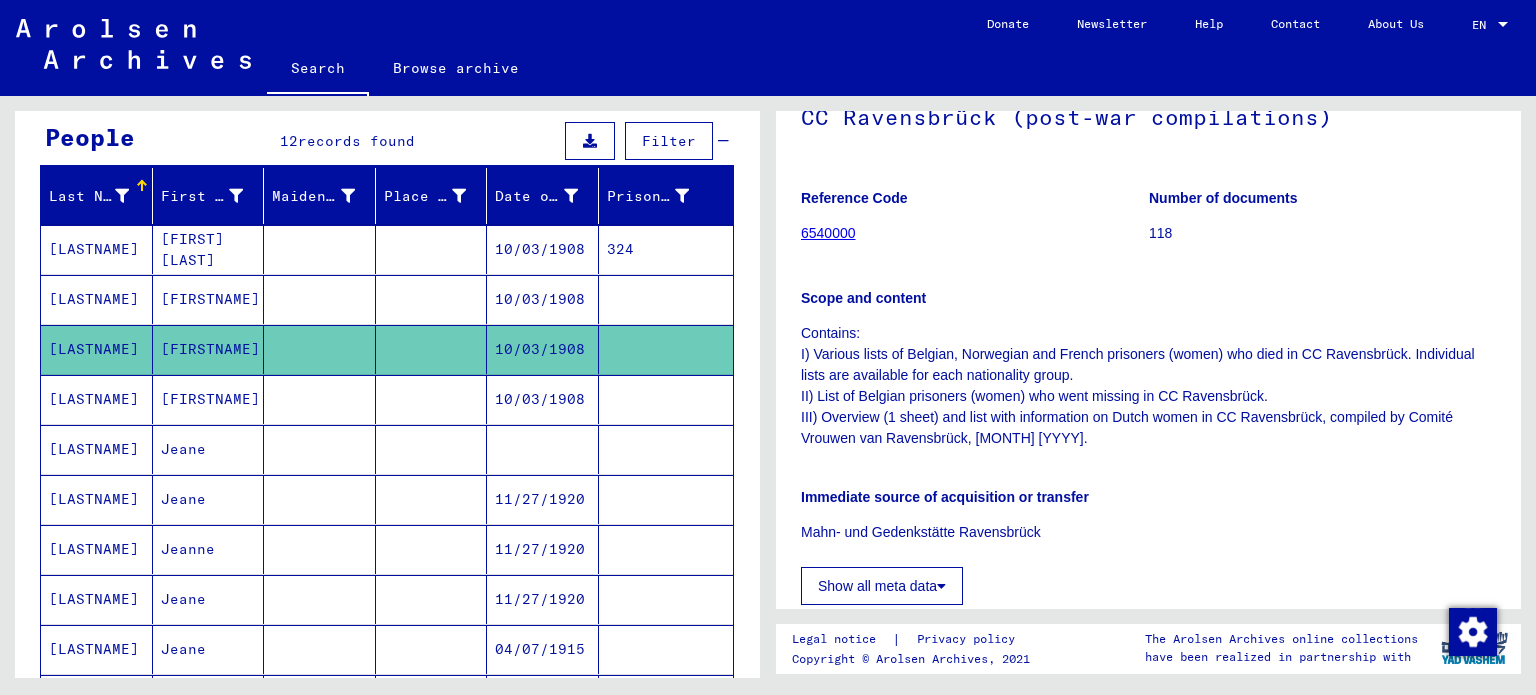 click on "10/03/1908" at bounding box center (543, 449) 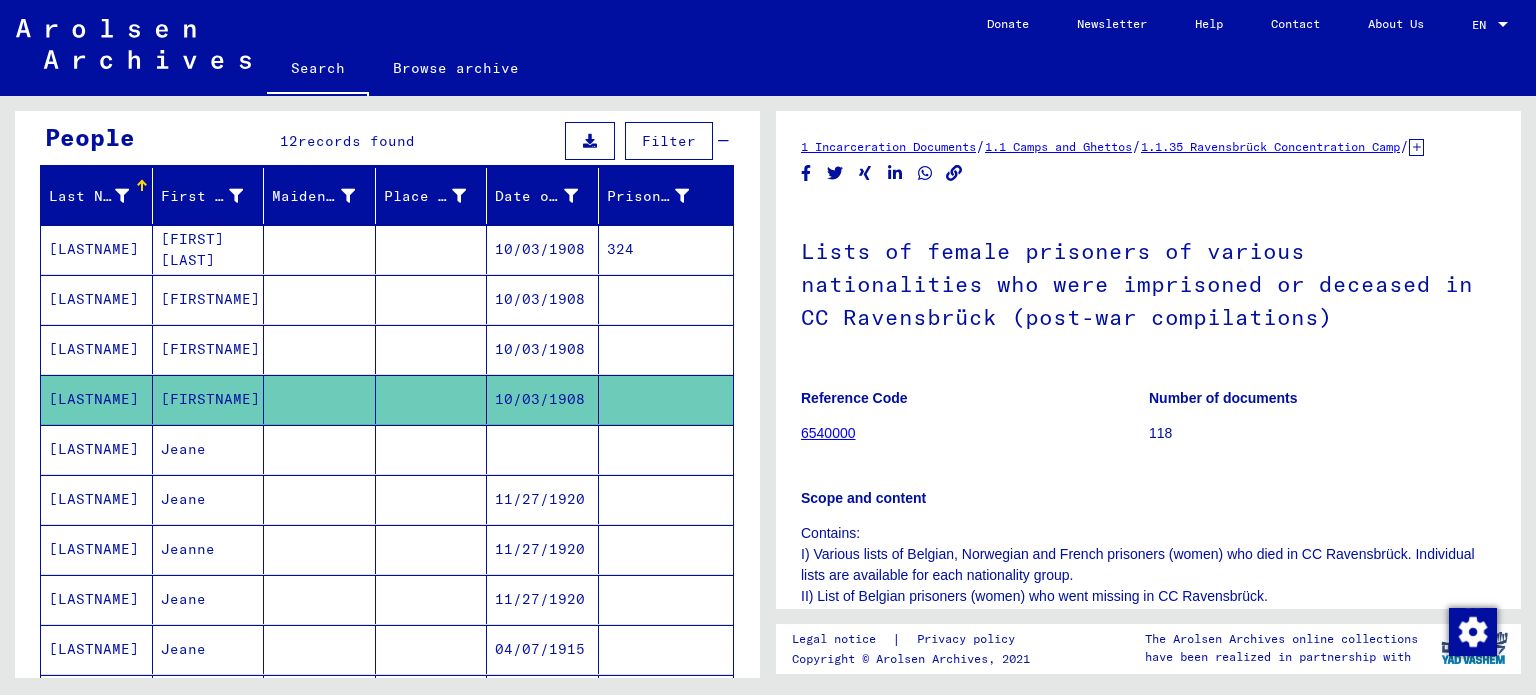 scroll, scrollTop: 491, scrollLeft: 0, axis: vertical 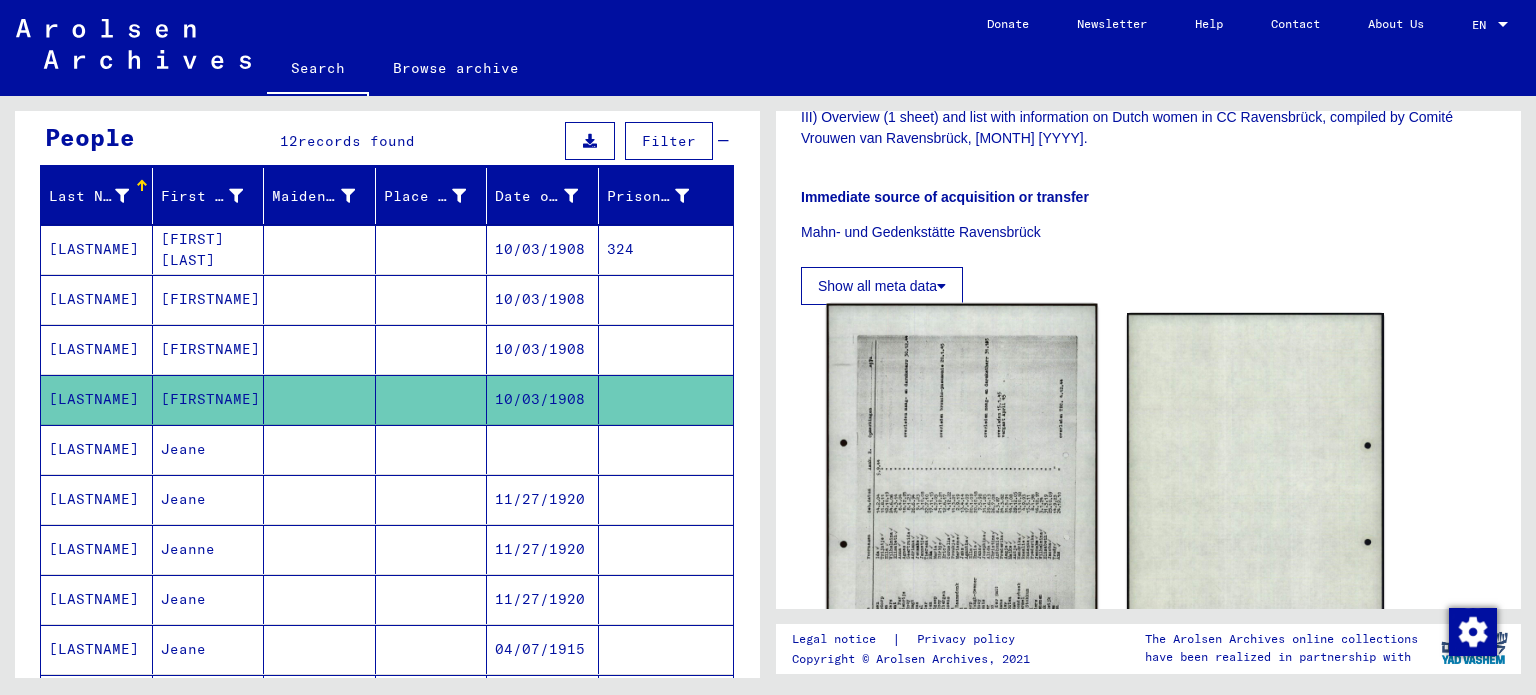 click 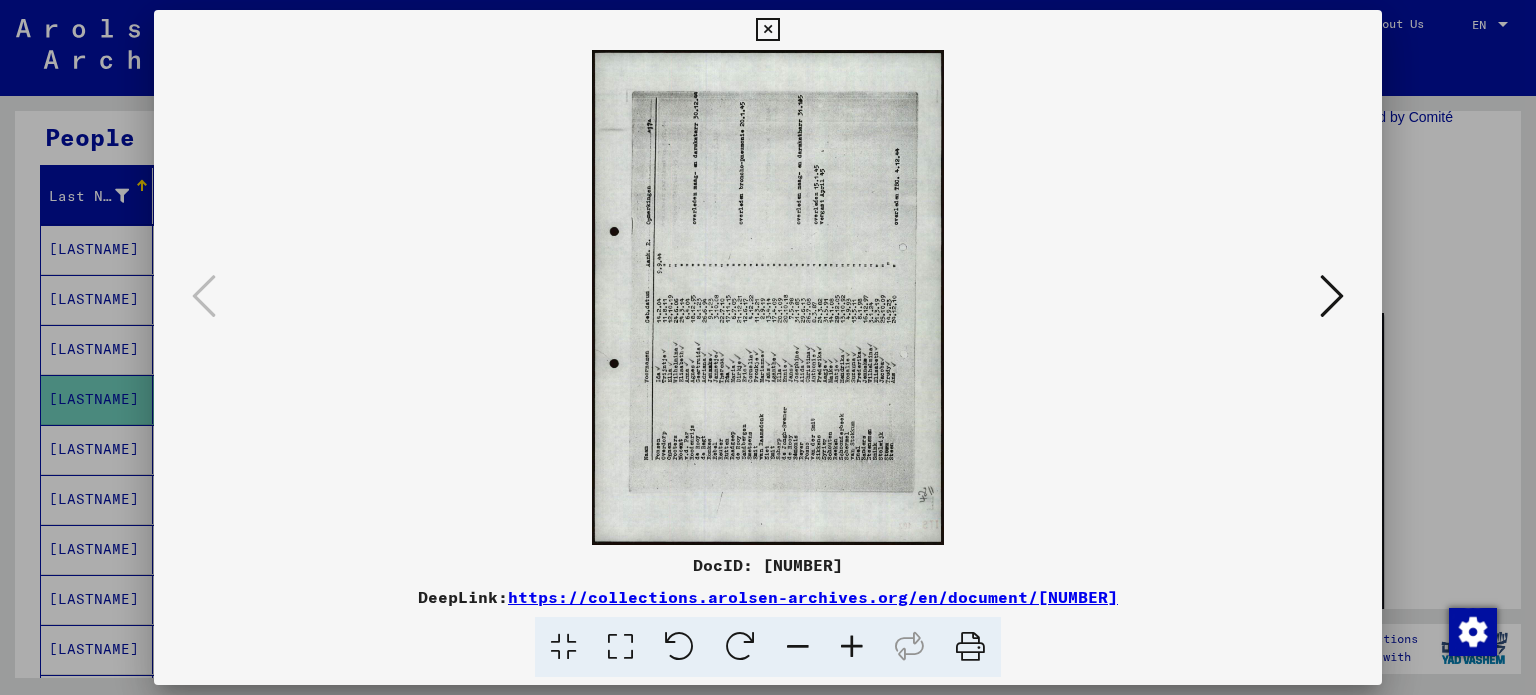 drag, startPoint x: 762, startPoint y: 33, endPoint x: 755, endPoint y: 45, distance: 13.892444 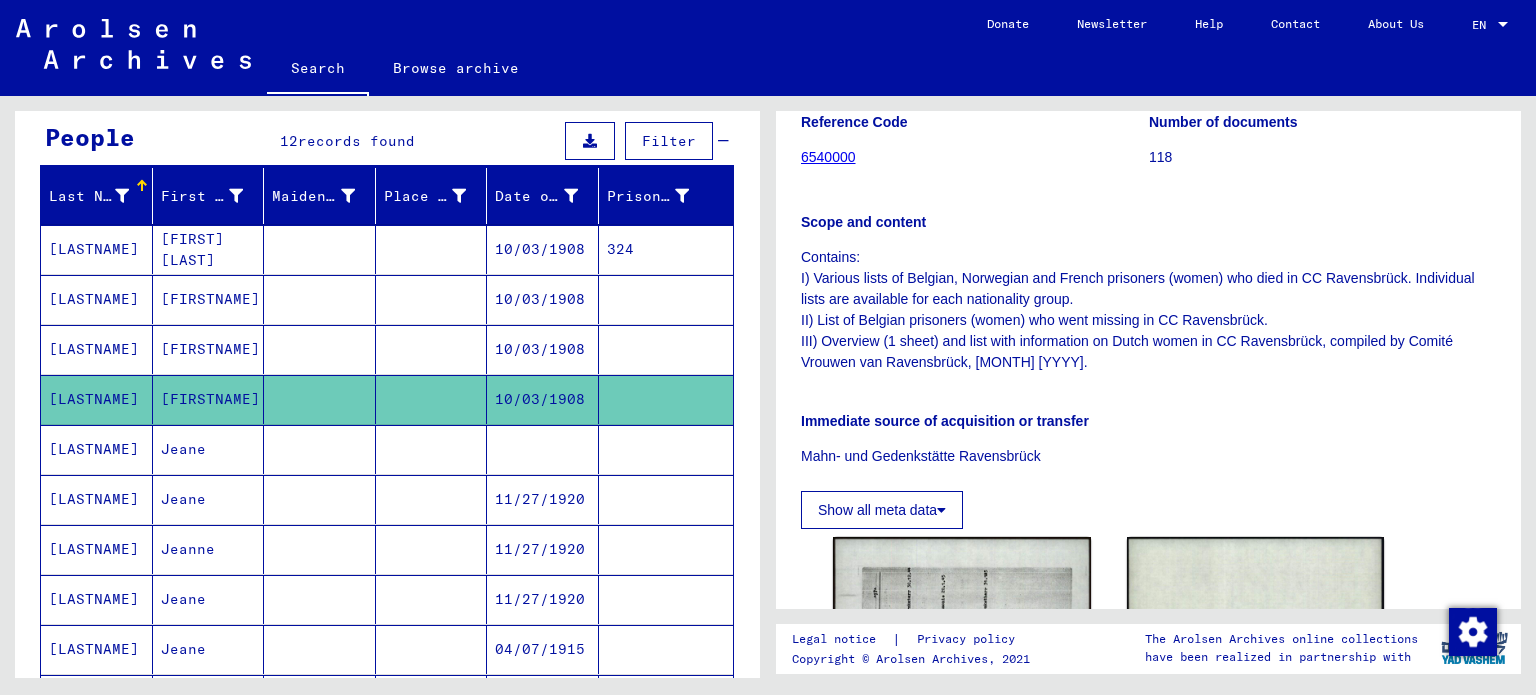 scroll, scrollTop: 100, scrollLeft: 0, axis: vertical 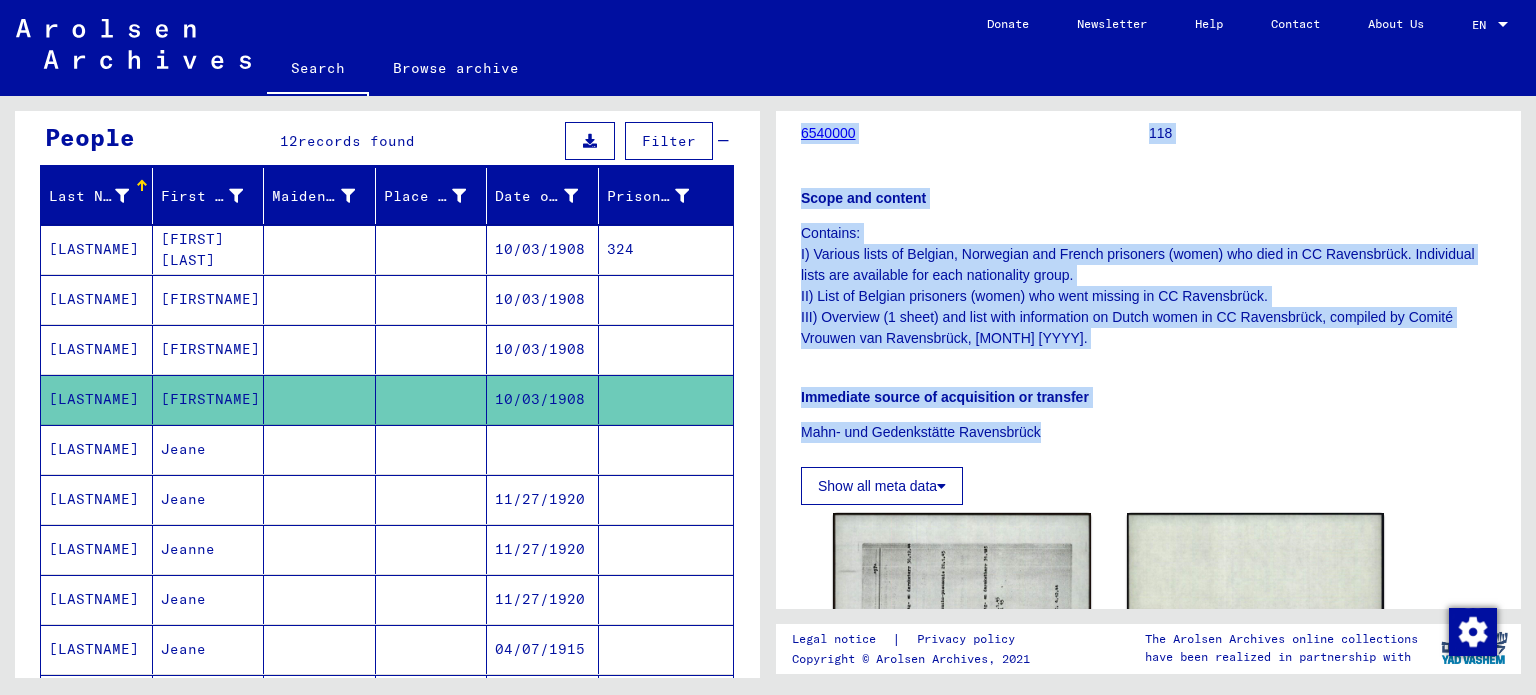 drag, startPoint x: 795, startPoint y: 155, endPoint x: 1059, endPoint y: 450, distance: 395.88004 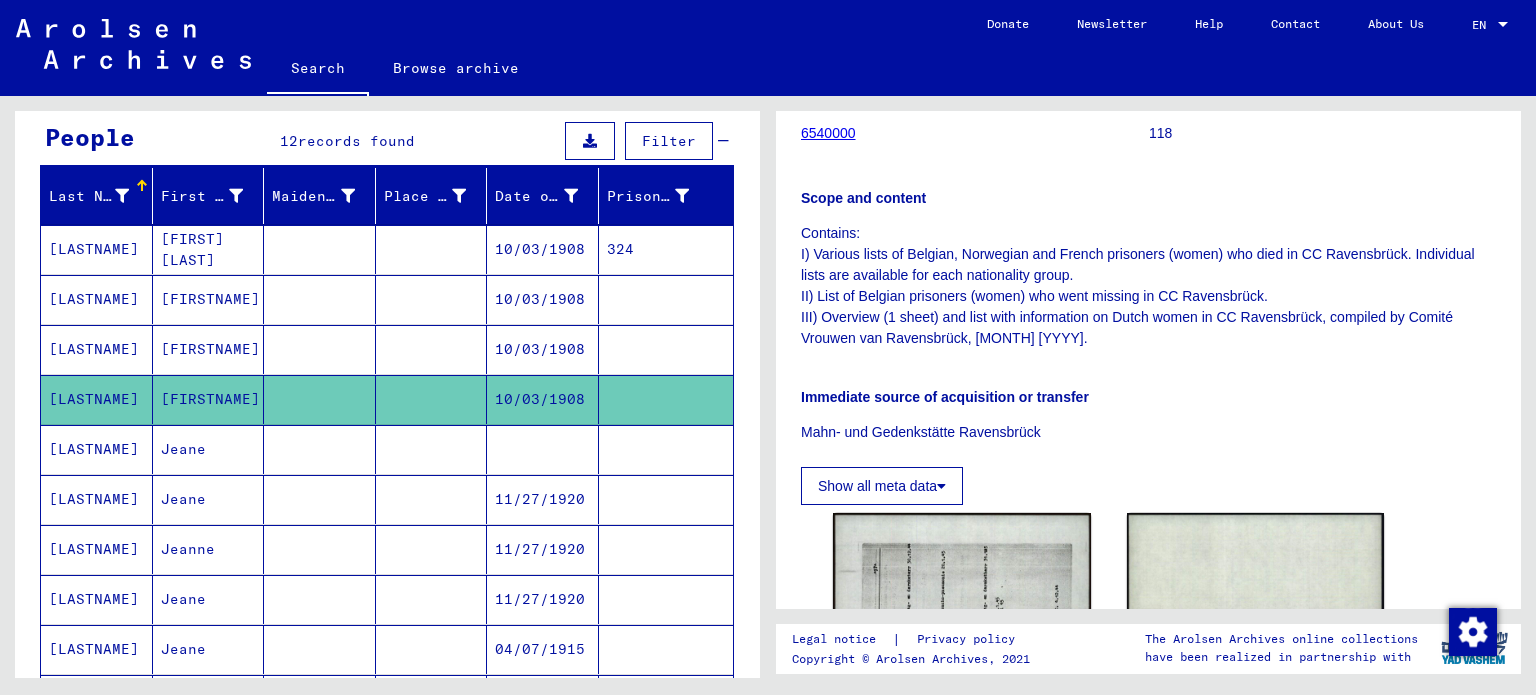 click at bounding box center (543, 499) 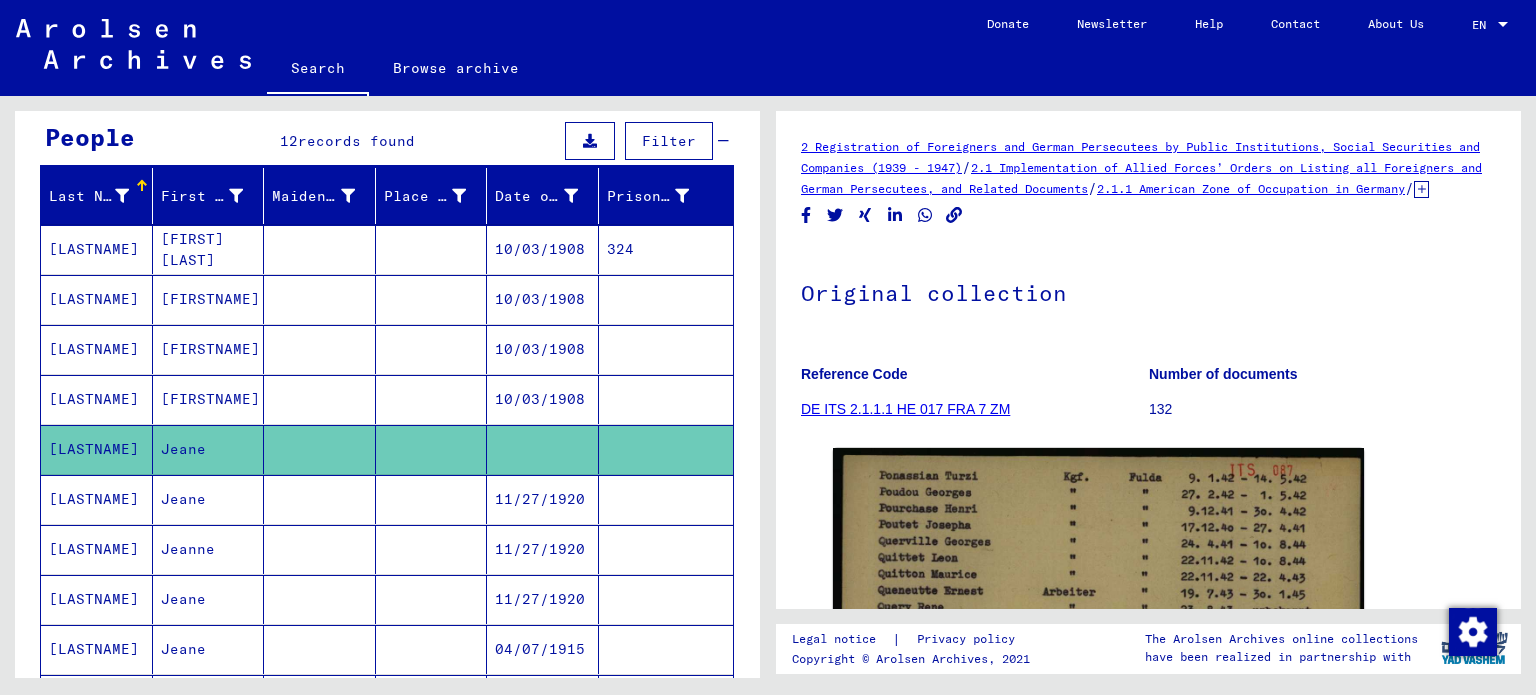 scroll, scrollTop: 0, scrollLeft: 0, axis: both 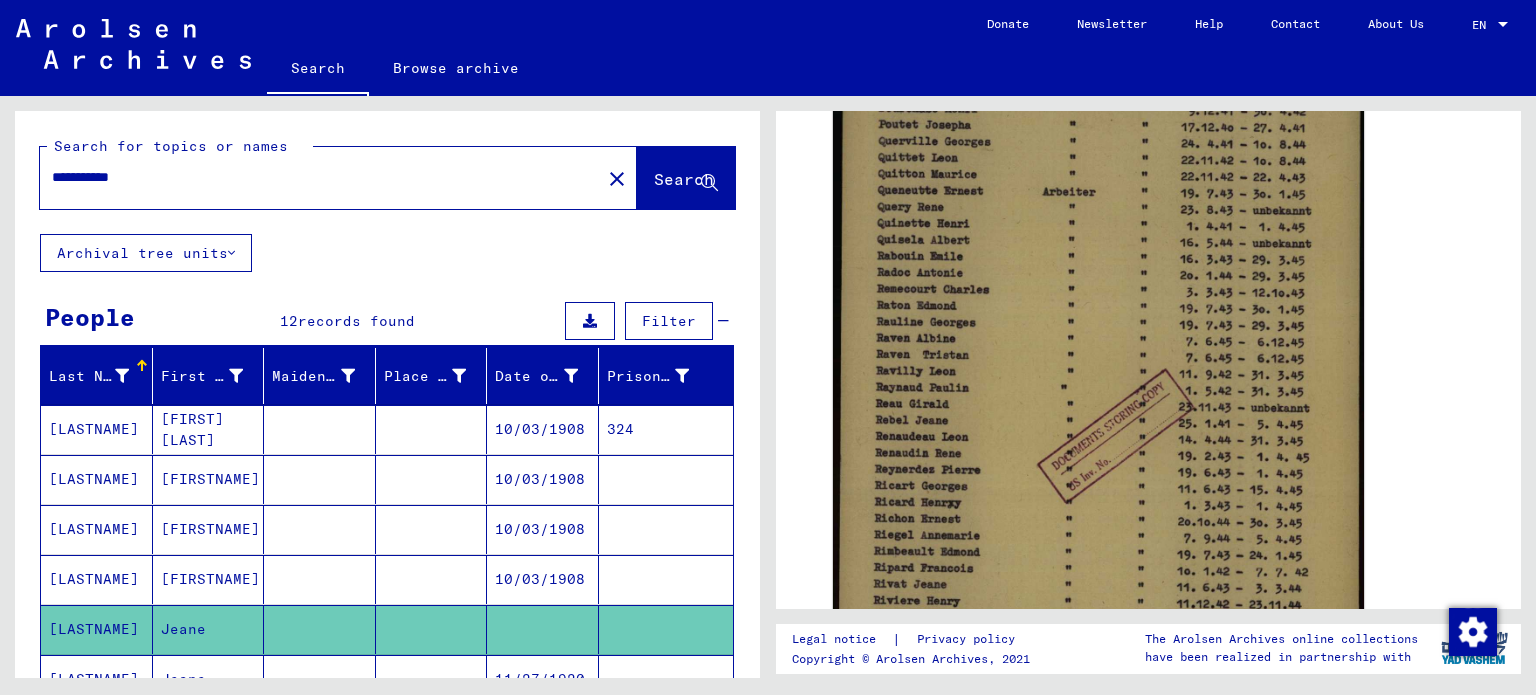 click on "**********" at bounding box center (320, 177) 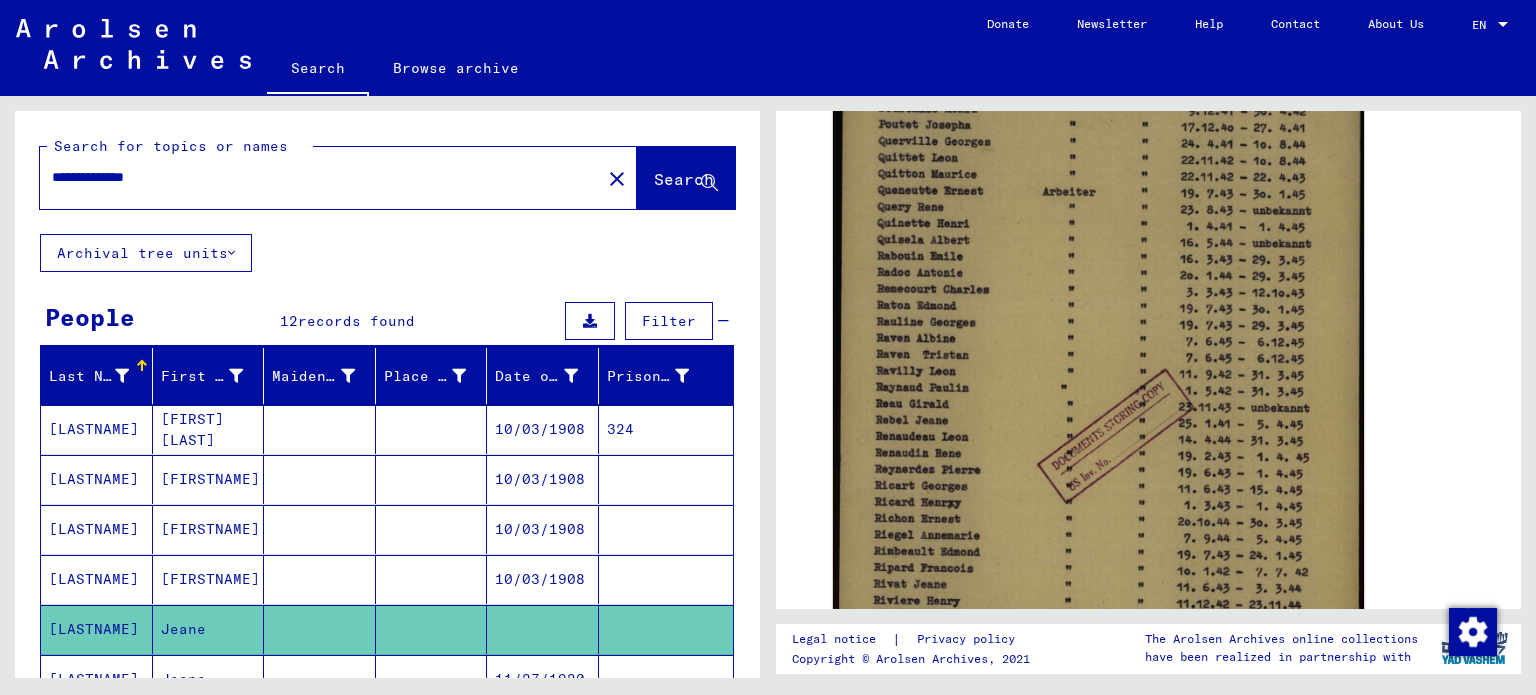 scroll, scrollTop: 0, scrollLeft: 0, axis: both 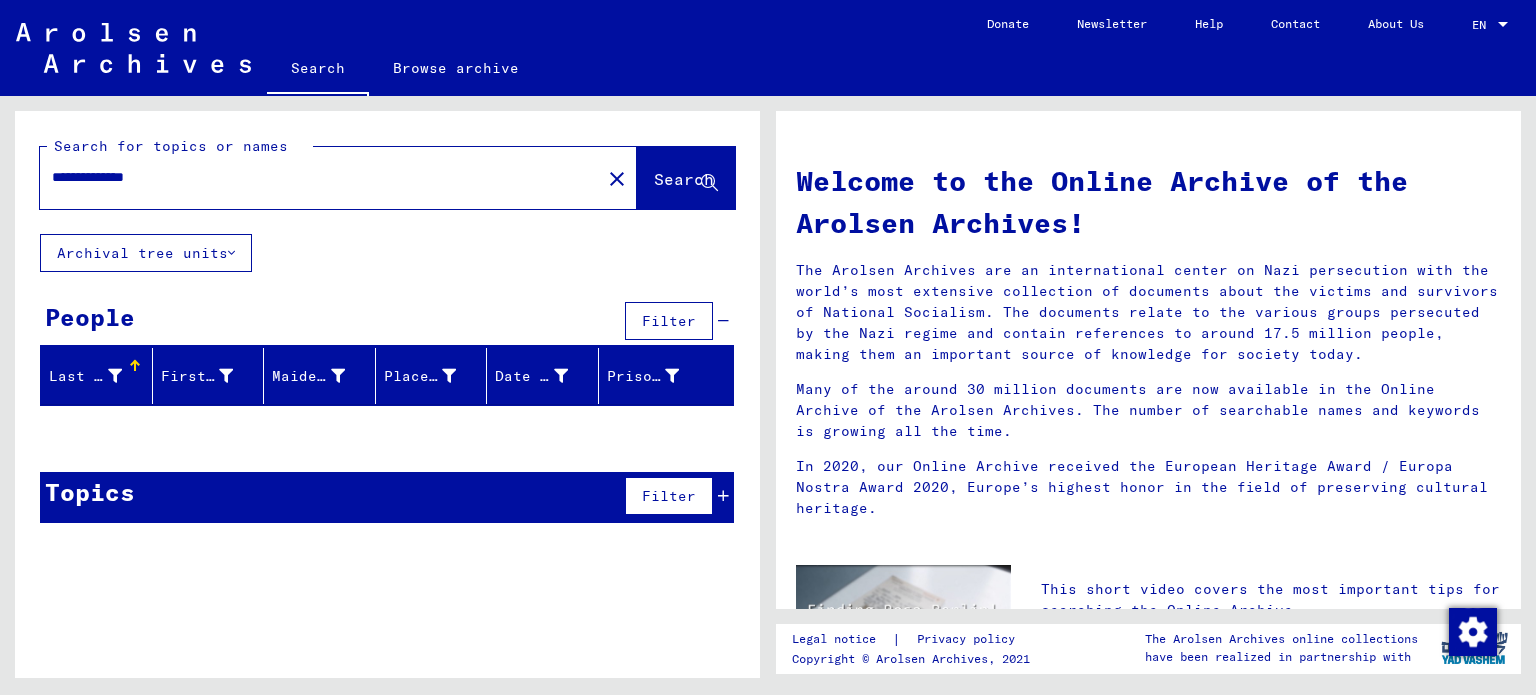 type on "**********" 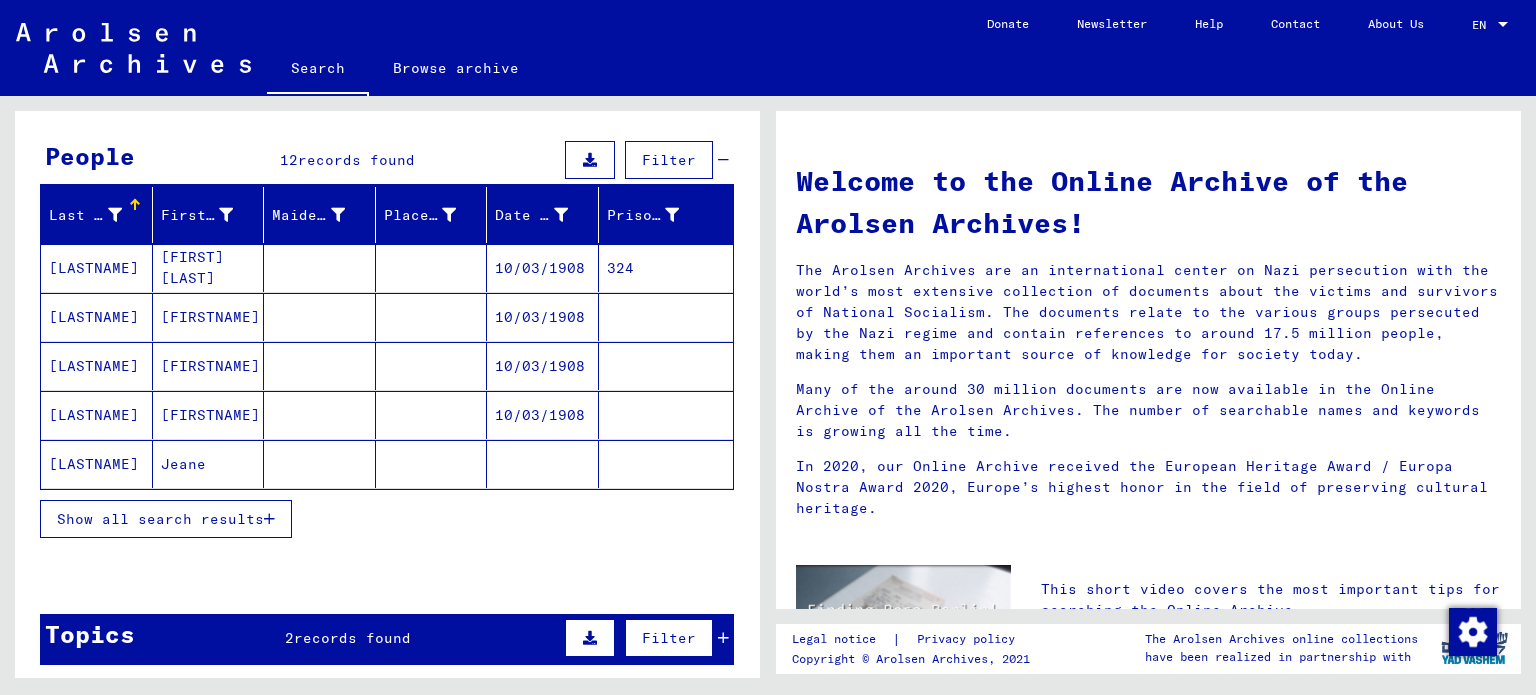 scroll, scrollTop: 200, scrollLeft: 0, axis: vertical 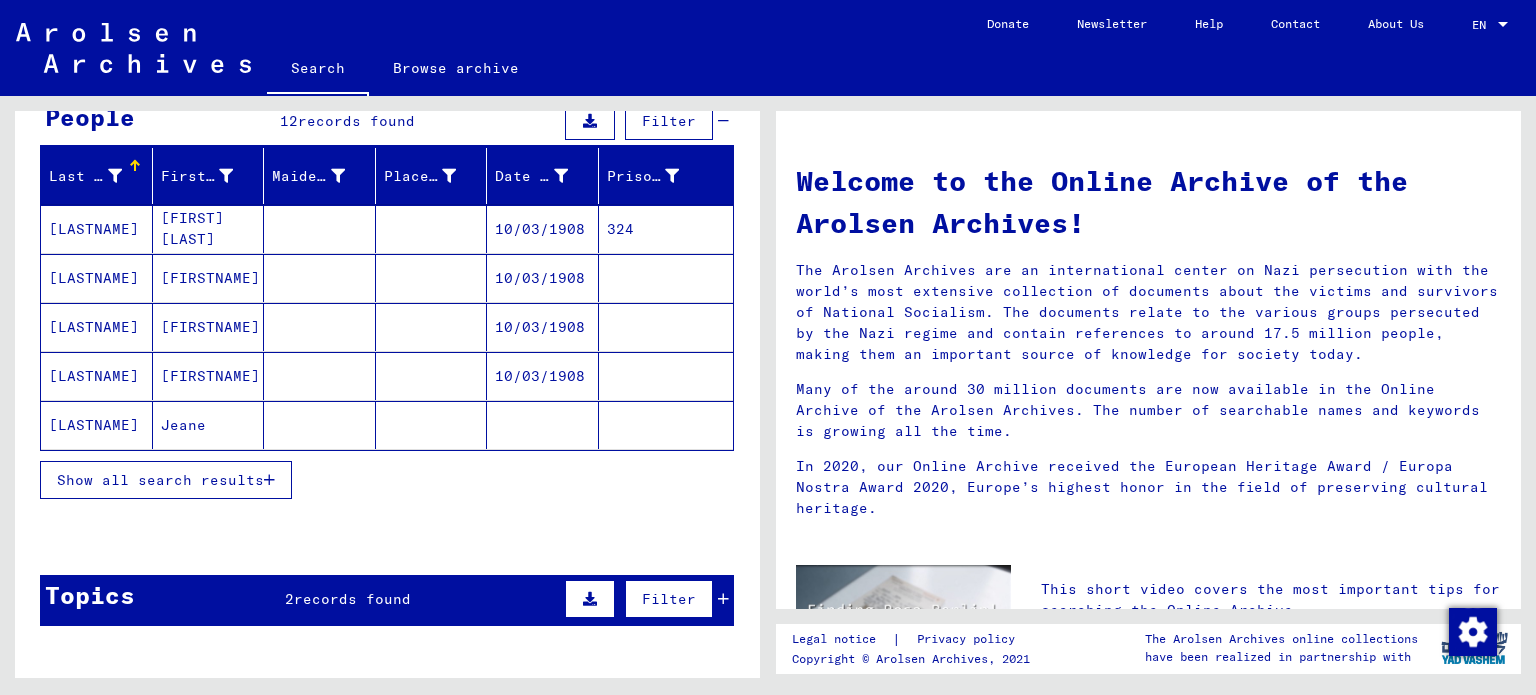 click at bounding box center [432, 327] 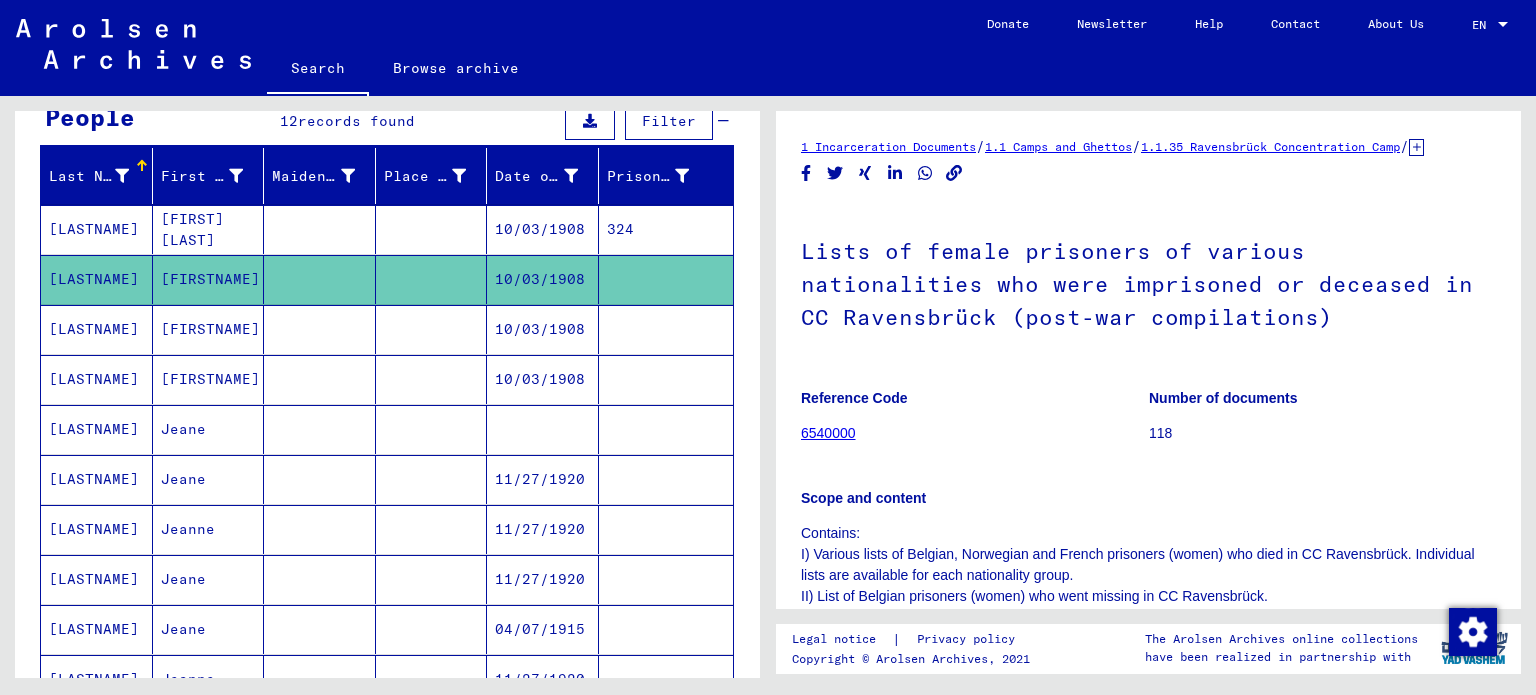 scroll, scrollTop: 600, scrollLeft: 0, axis: vertical 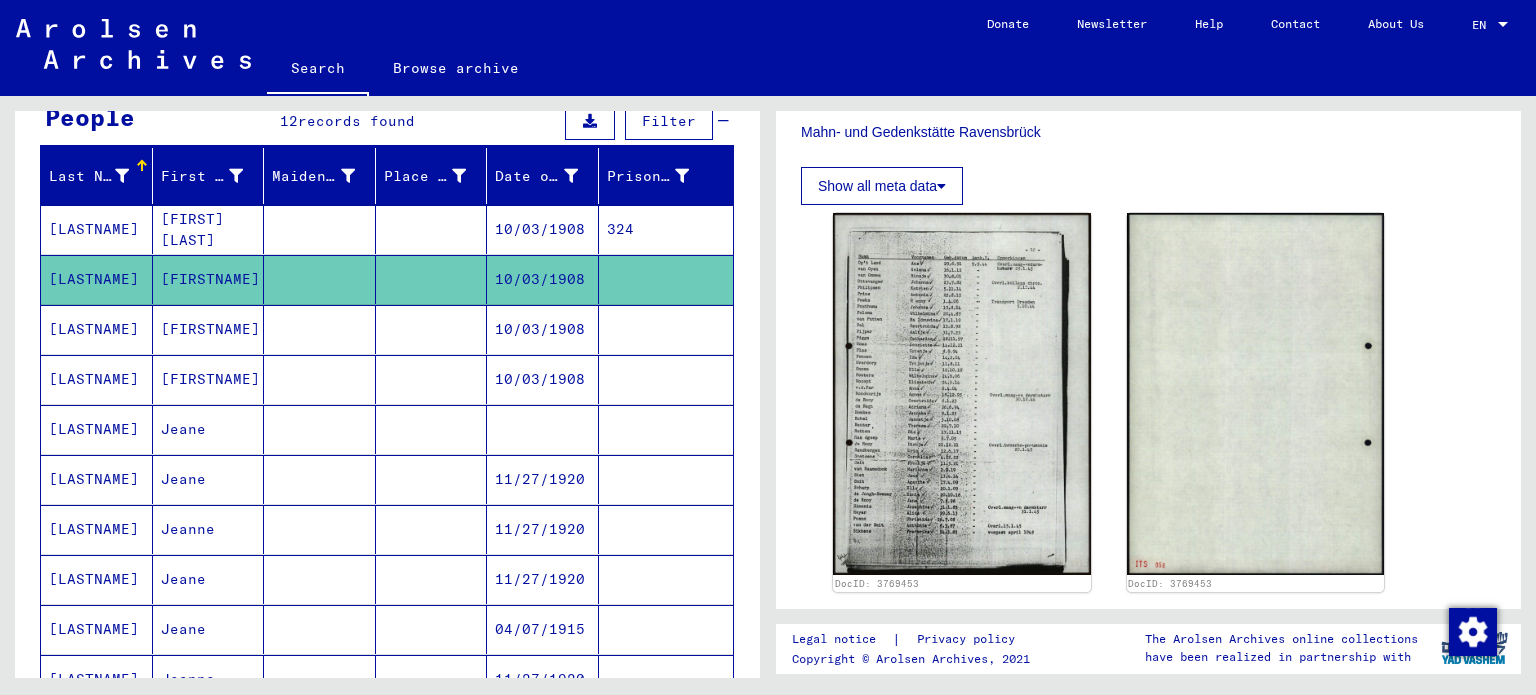 click on "10/03/1908" at bounding box center [543, 379] 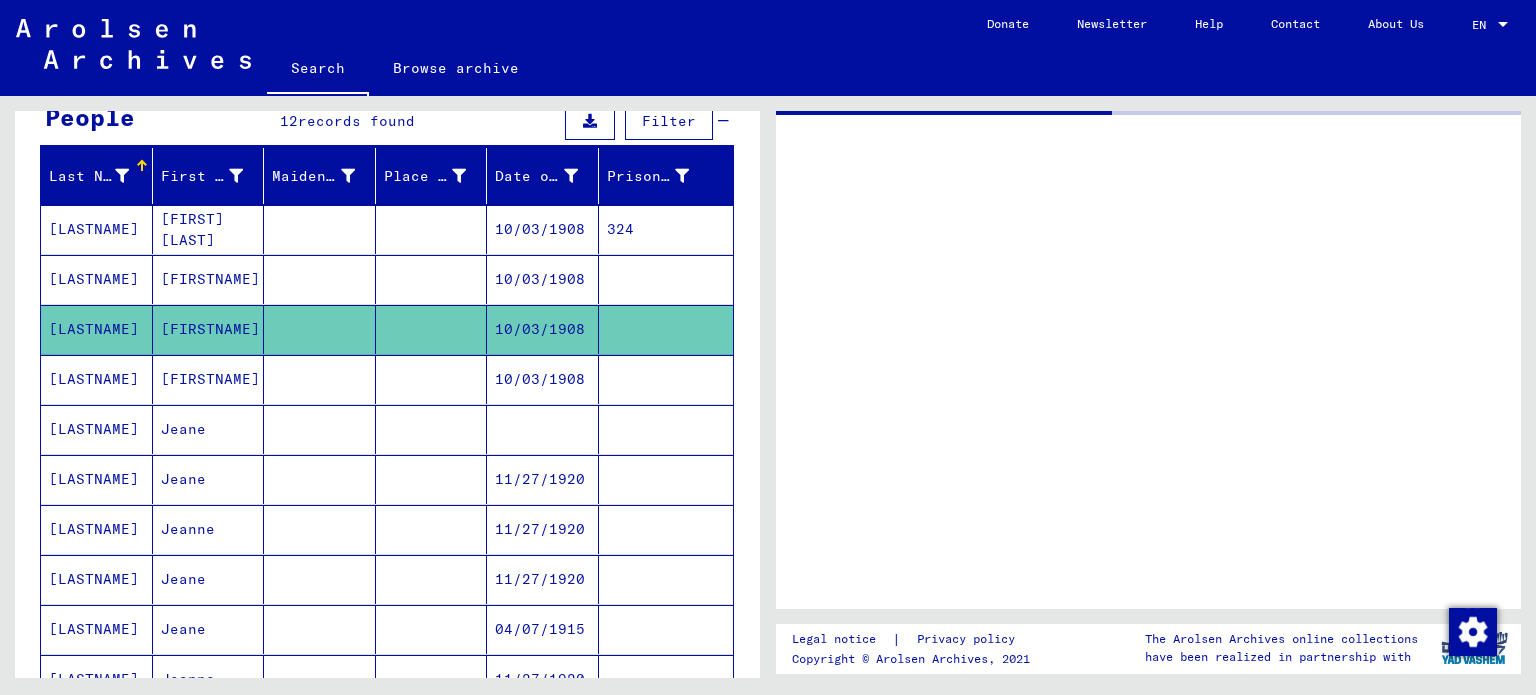 scroll, scrollTop: 0, scrollLeft: 0, axis: both 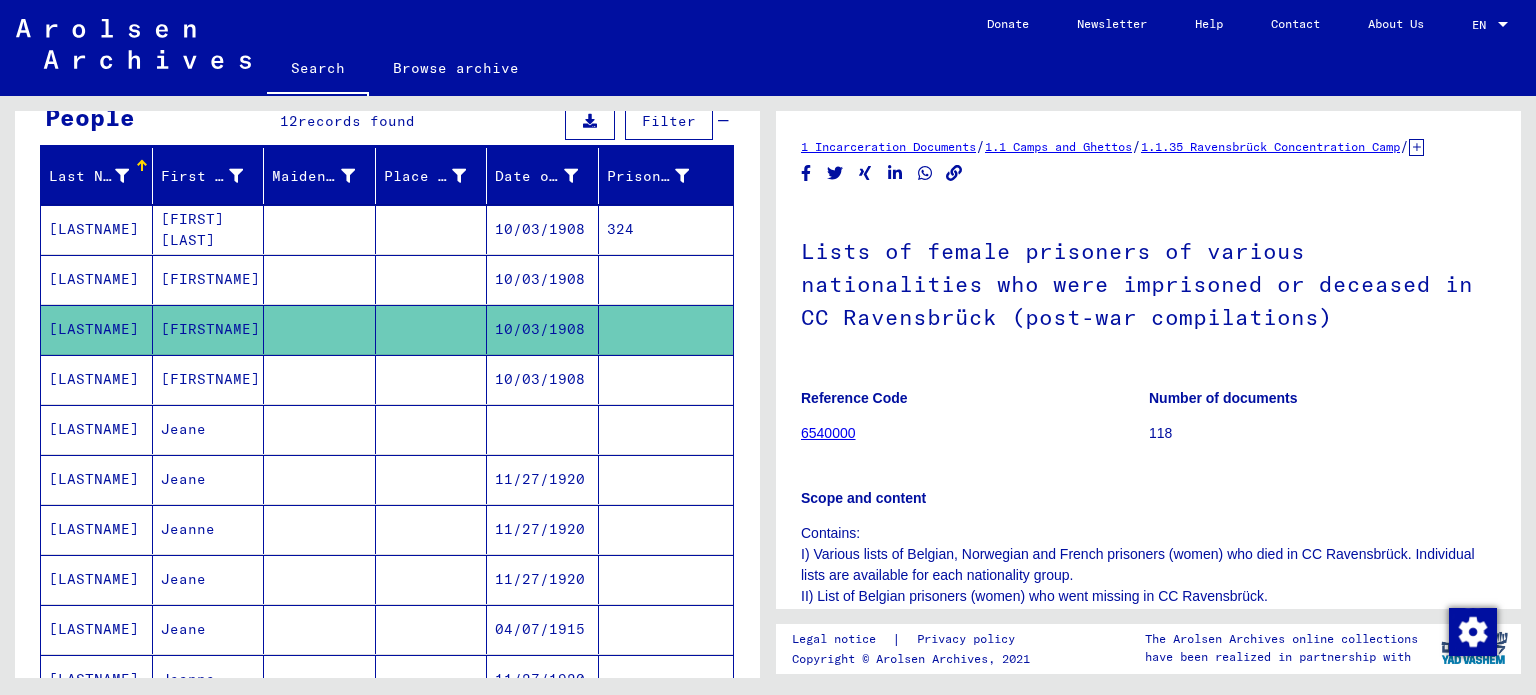 click on "10/03/1908" at bounding box center (543, 429) 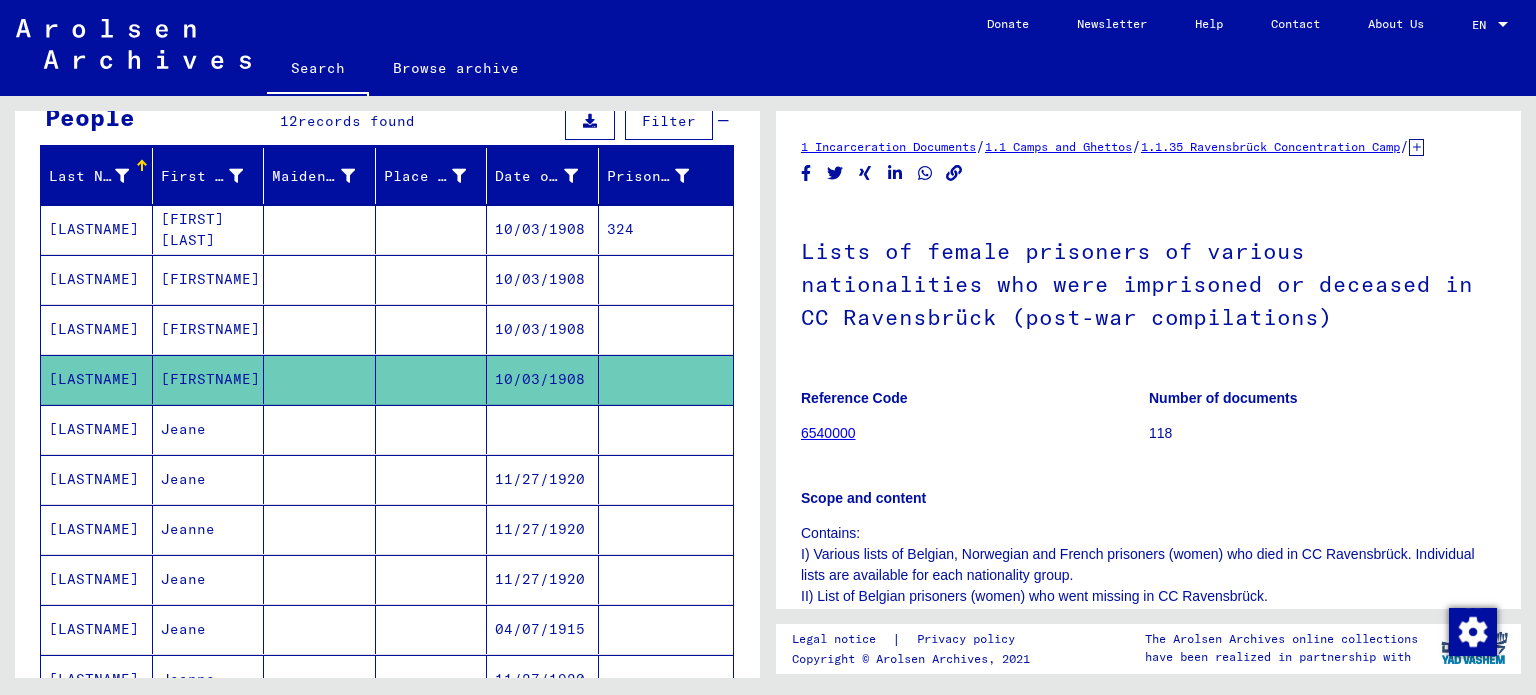 scroll, scrollTop: 0, scrollLeft: 0, axis: both 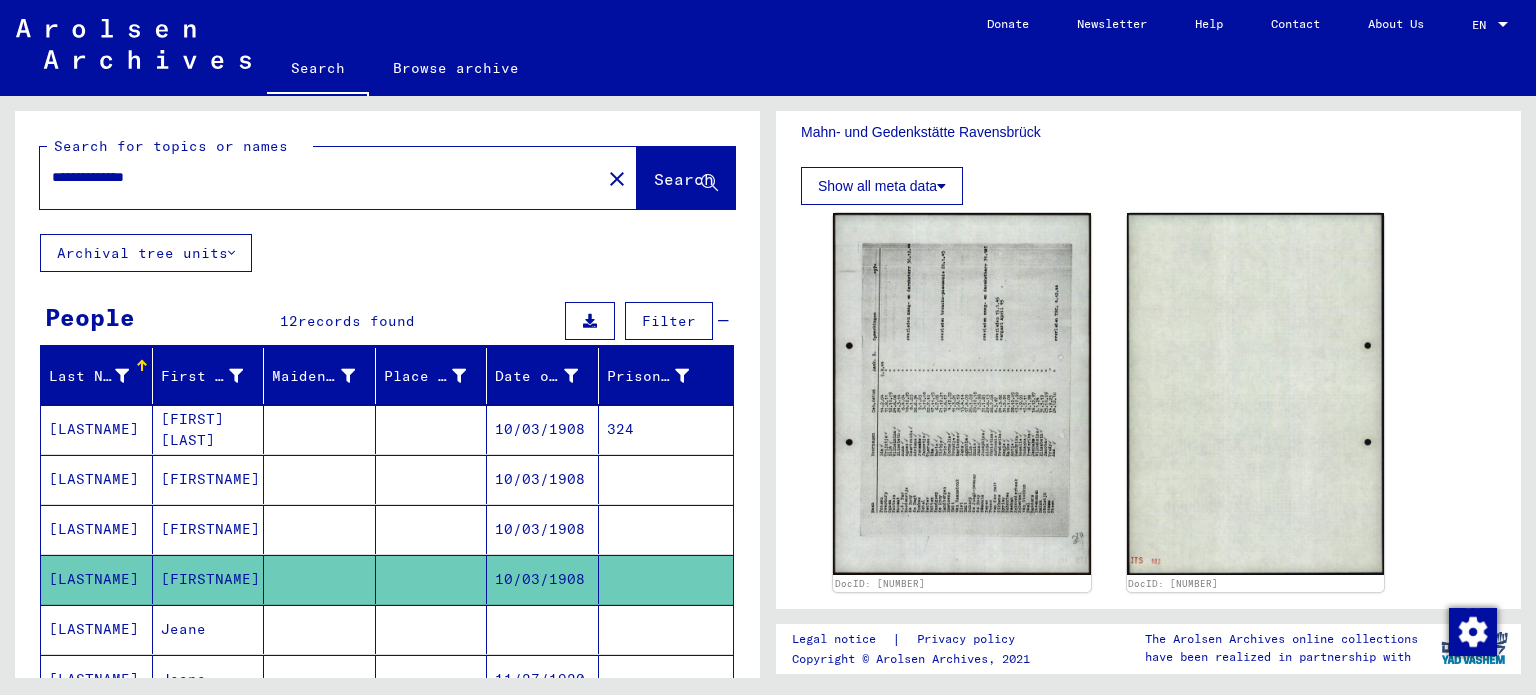 drag, startPoint x: 218, startPoint y: 172, endPoint x: 0, endPoint y: 127, distance: 222.59605 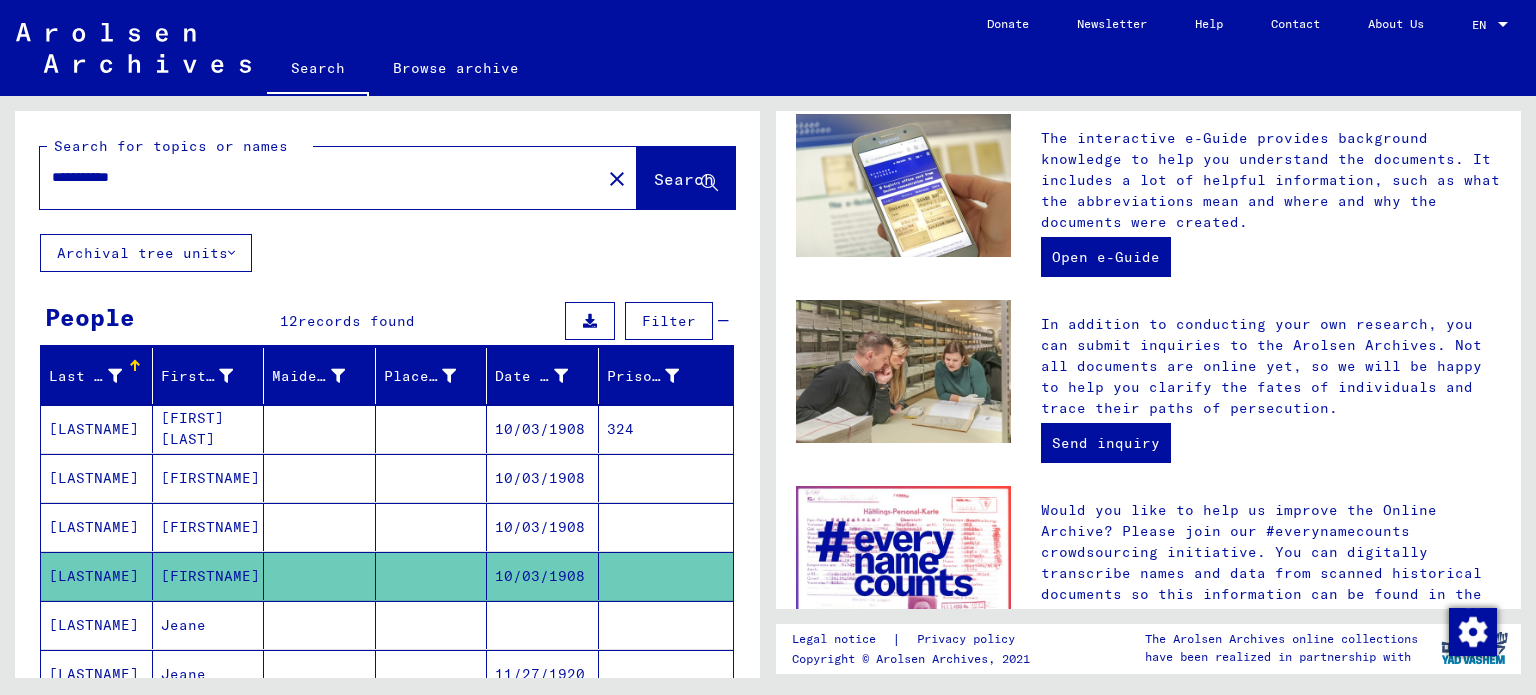 scroll, scrollTop: 0, scrollLeft: 0, axis: both 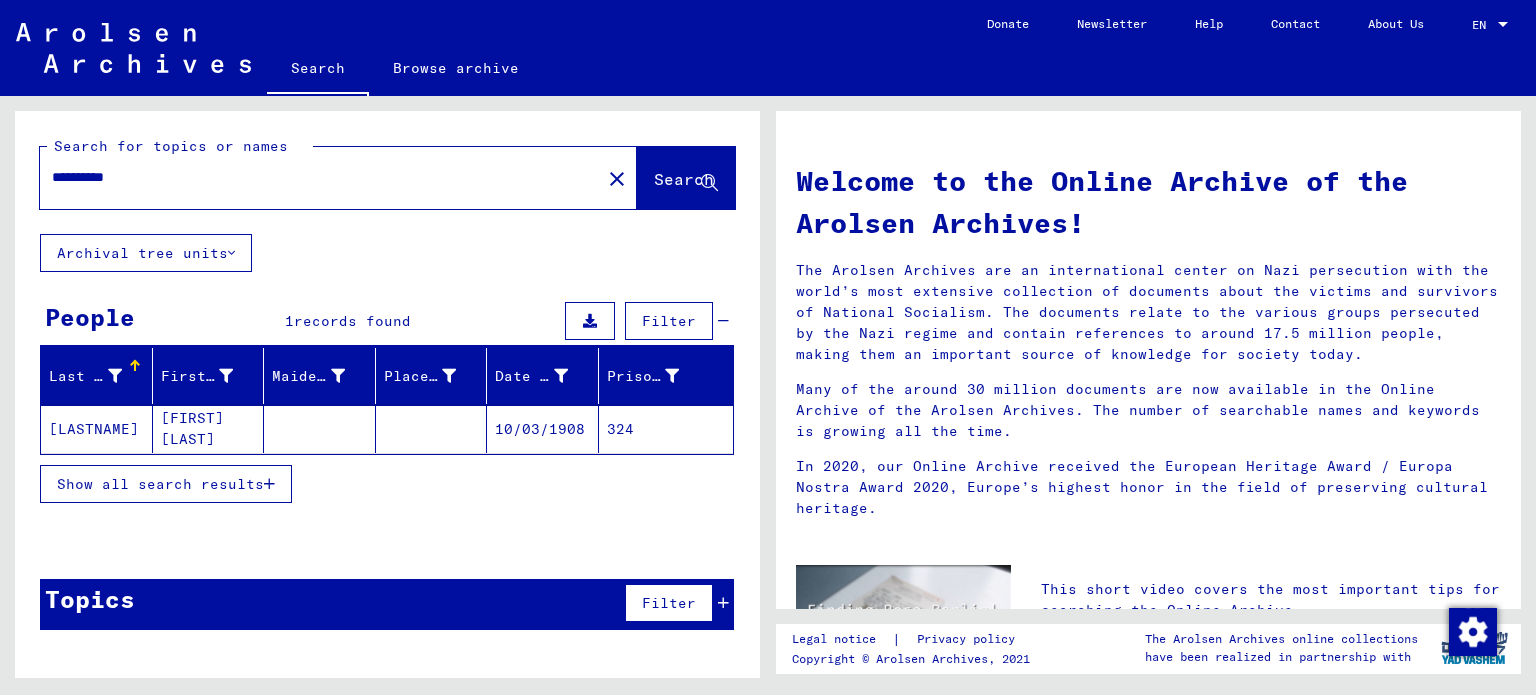 type on "**********" 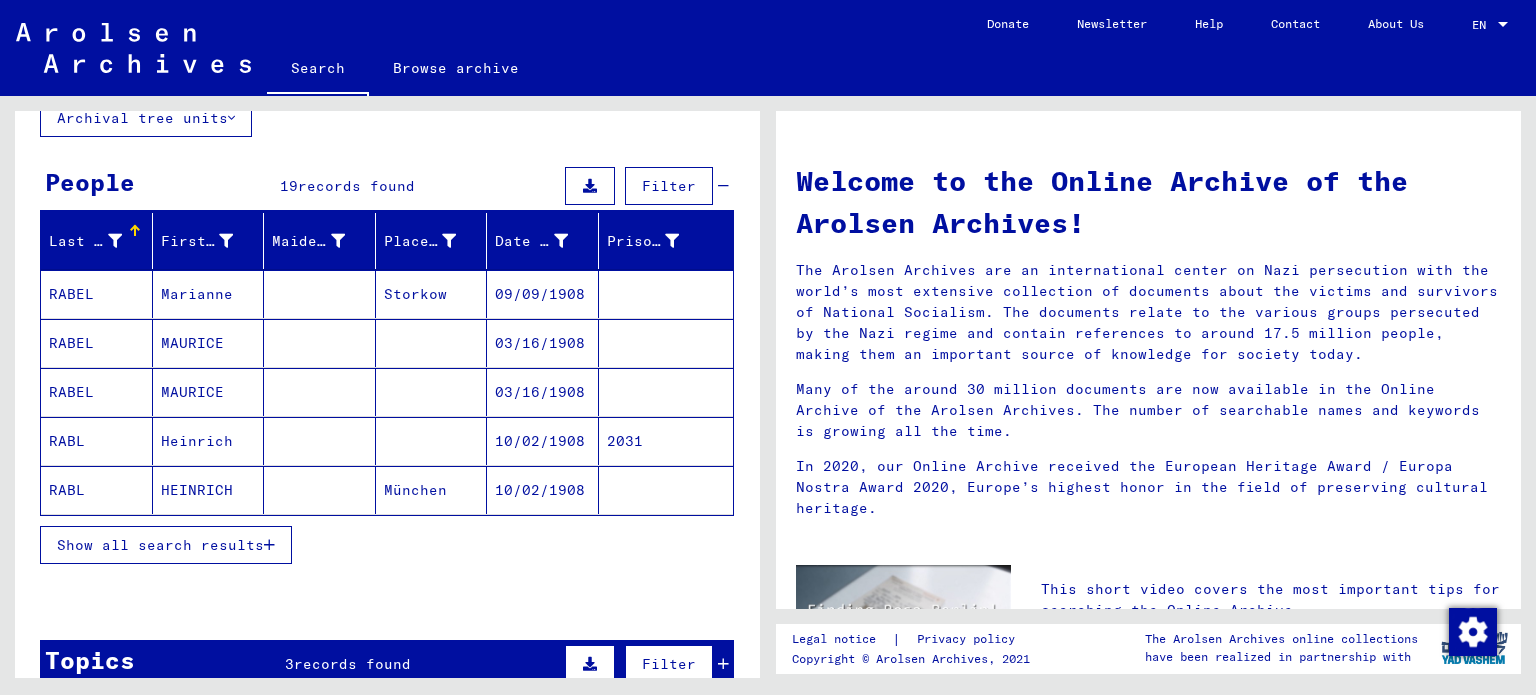 scroll, scrollTop: 300, scrollLeft: 0, axis: vertical 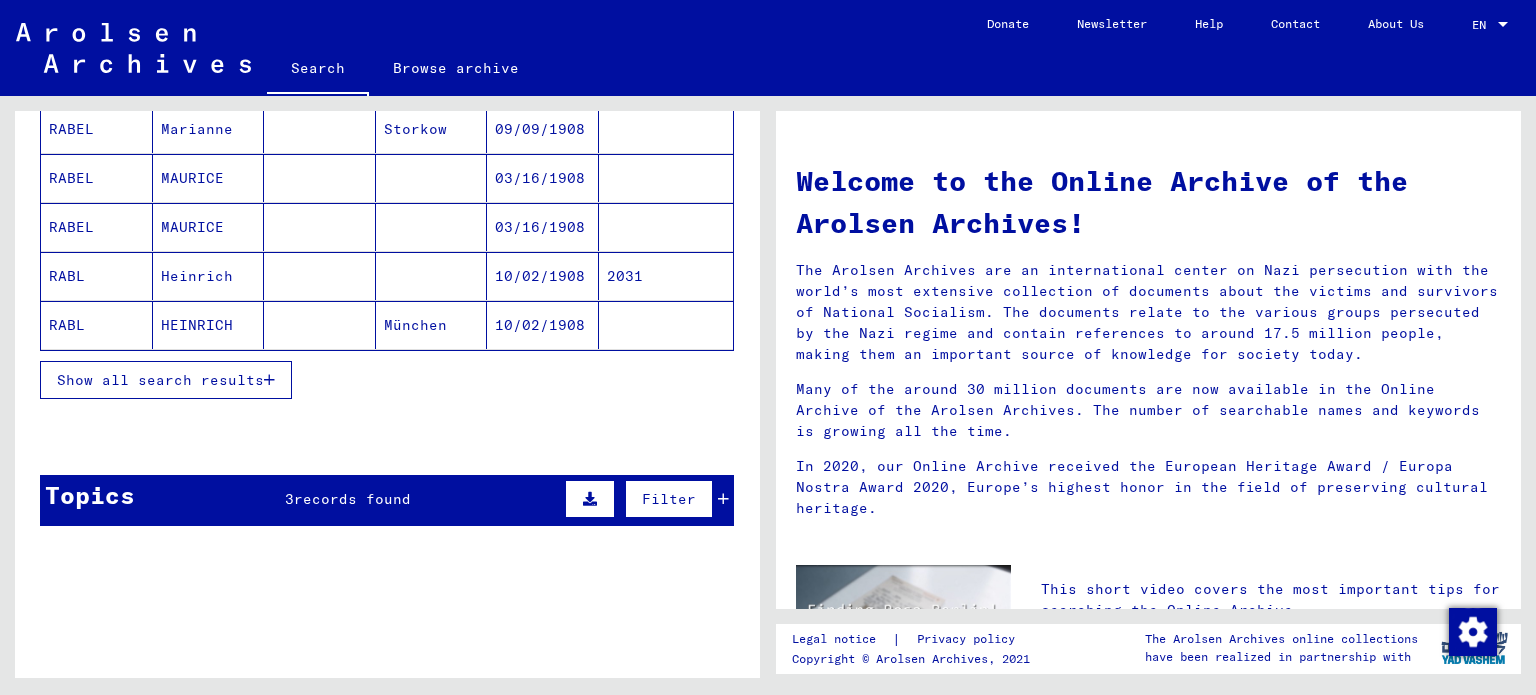 click on "Show all search results" at bounding box center [160, 380] 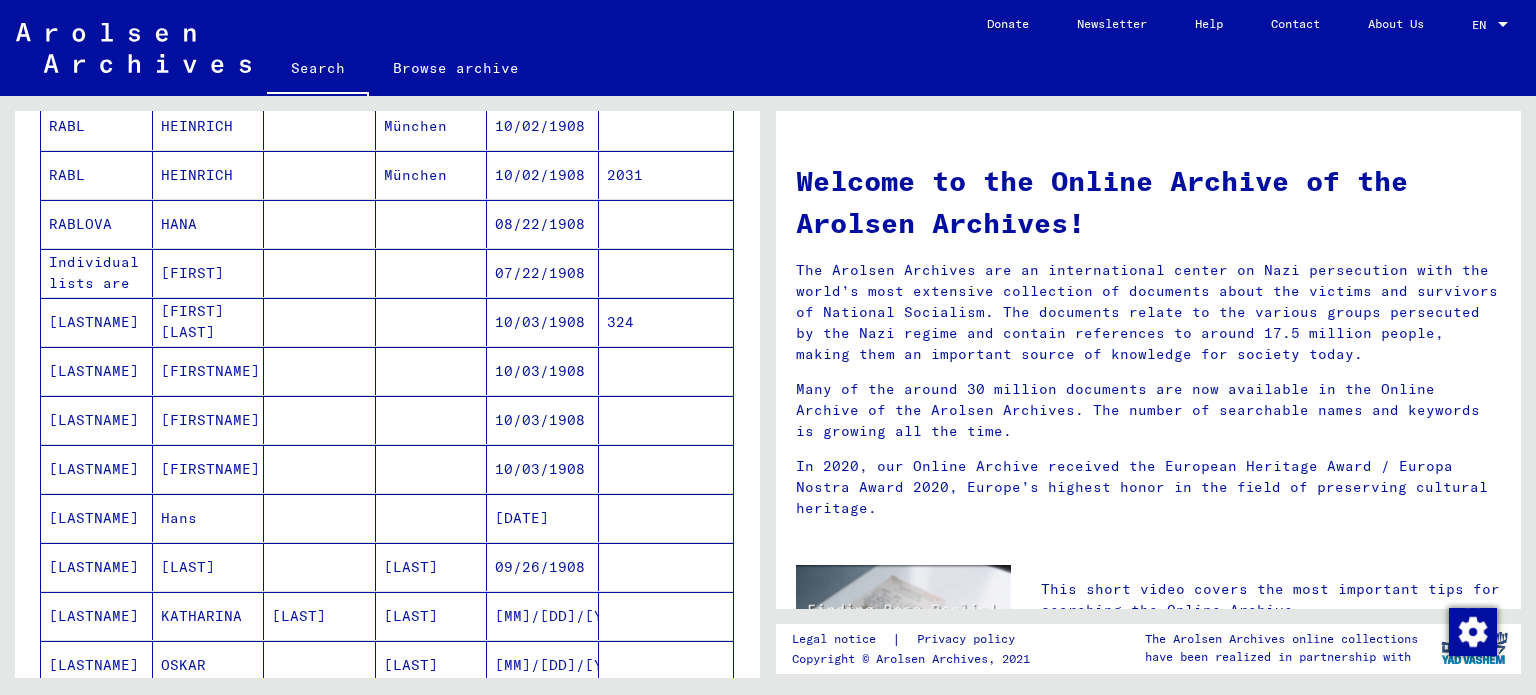 scroll, scrollTop: 500, scrollLeft: 0, axis: vertical 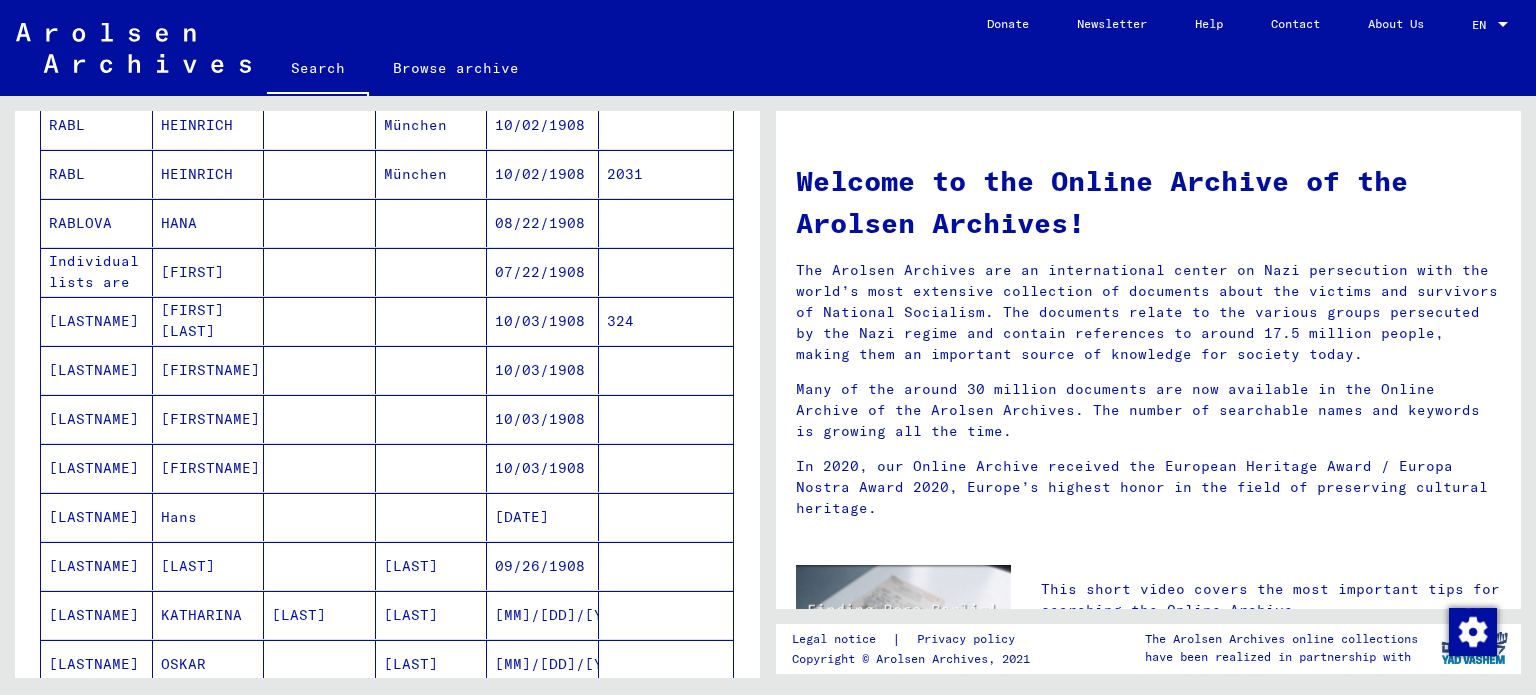 click on "[FIRSTNAME]" at bounding box center [209, 517] 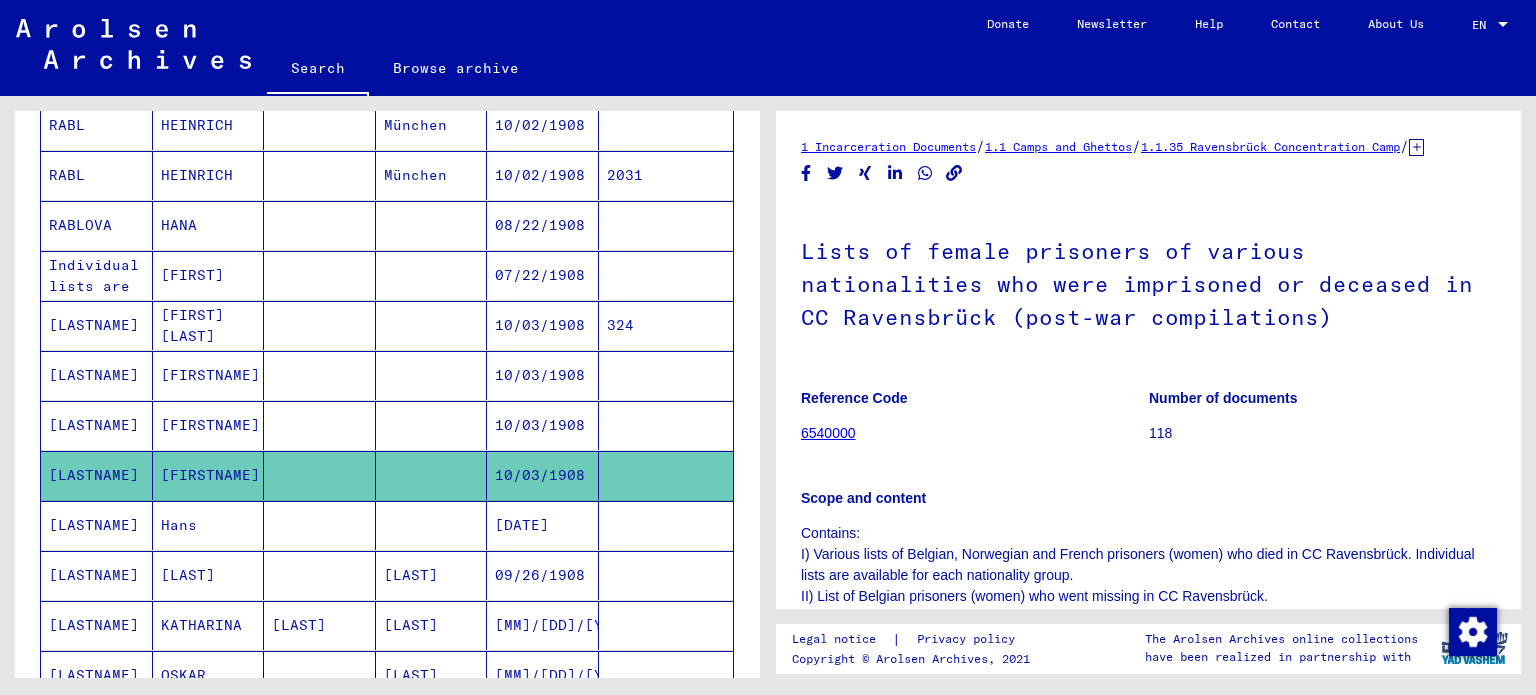 scroll, scrollTop: 0, scrollLeft: 0, axis: both 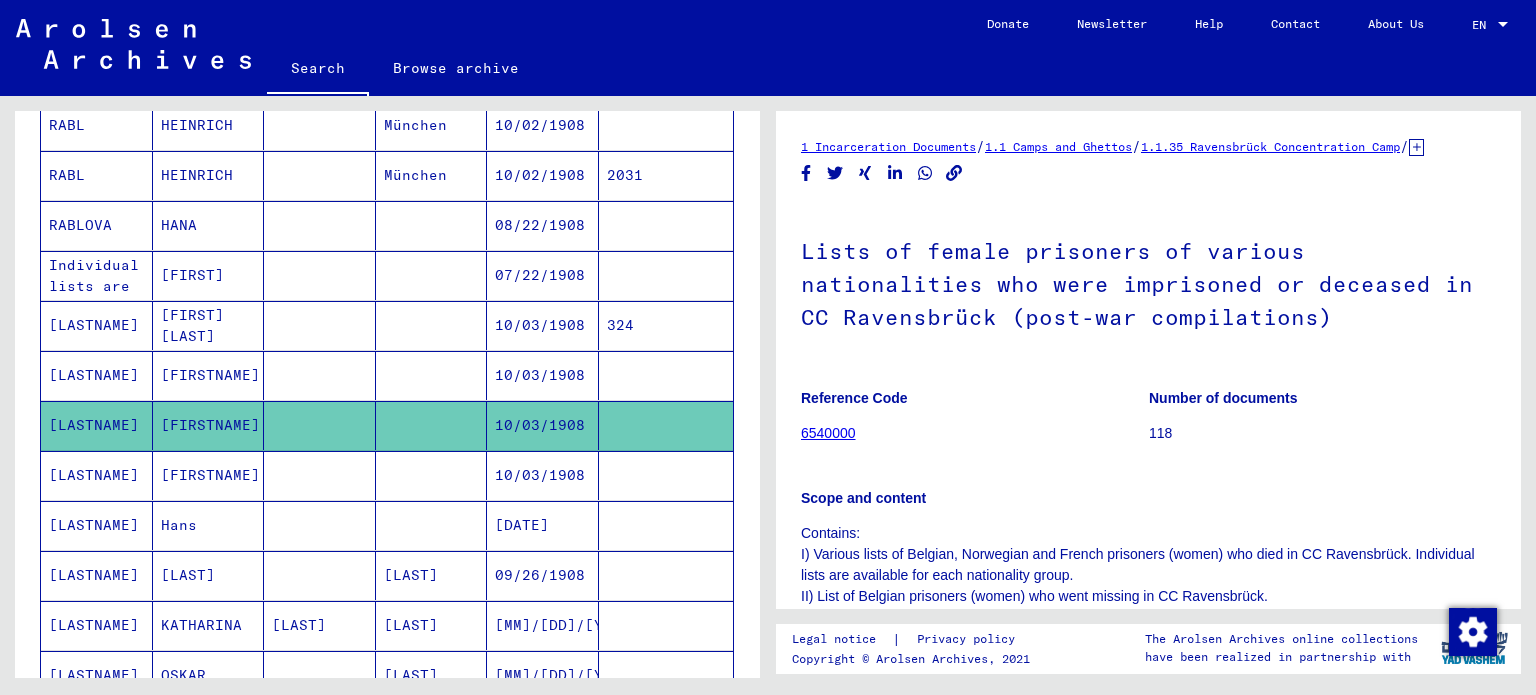 click on "[FIRSTNAME]" at bounding box center [209, 425] 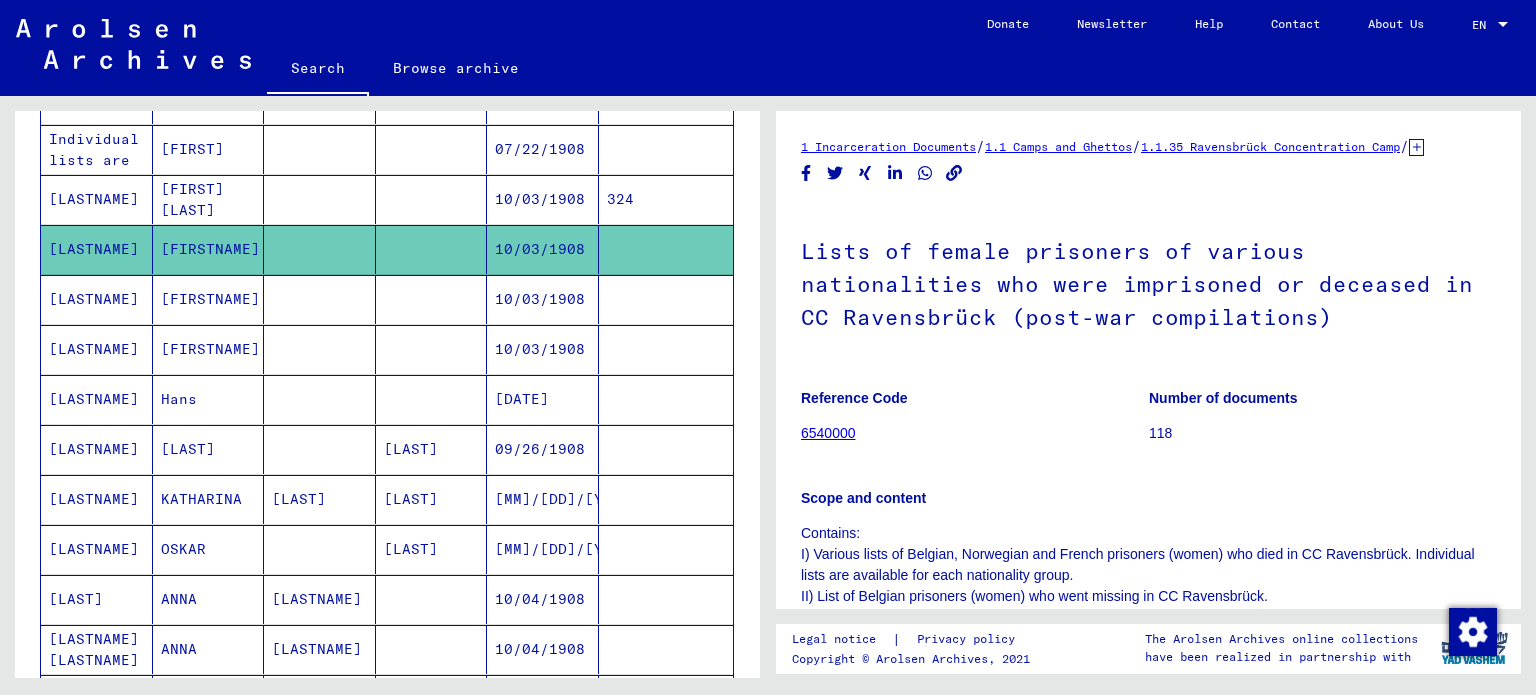 scroll, scrollTop: 416, scrollLeft: 0, axis: vertical 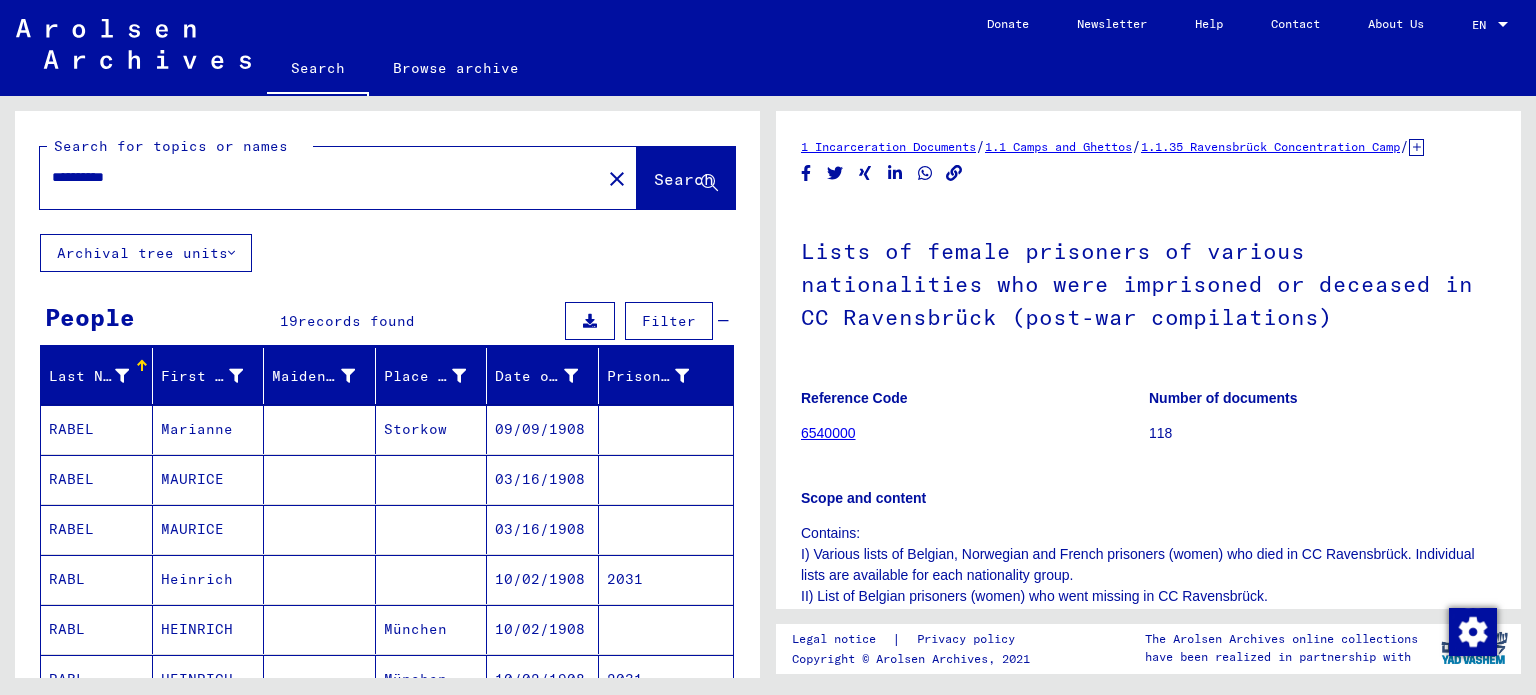 drag, startPoint x: 174, startPoint y: 179, endPoint x: 11, endPoint y: 110, distance: 177.00282 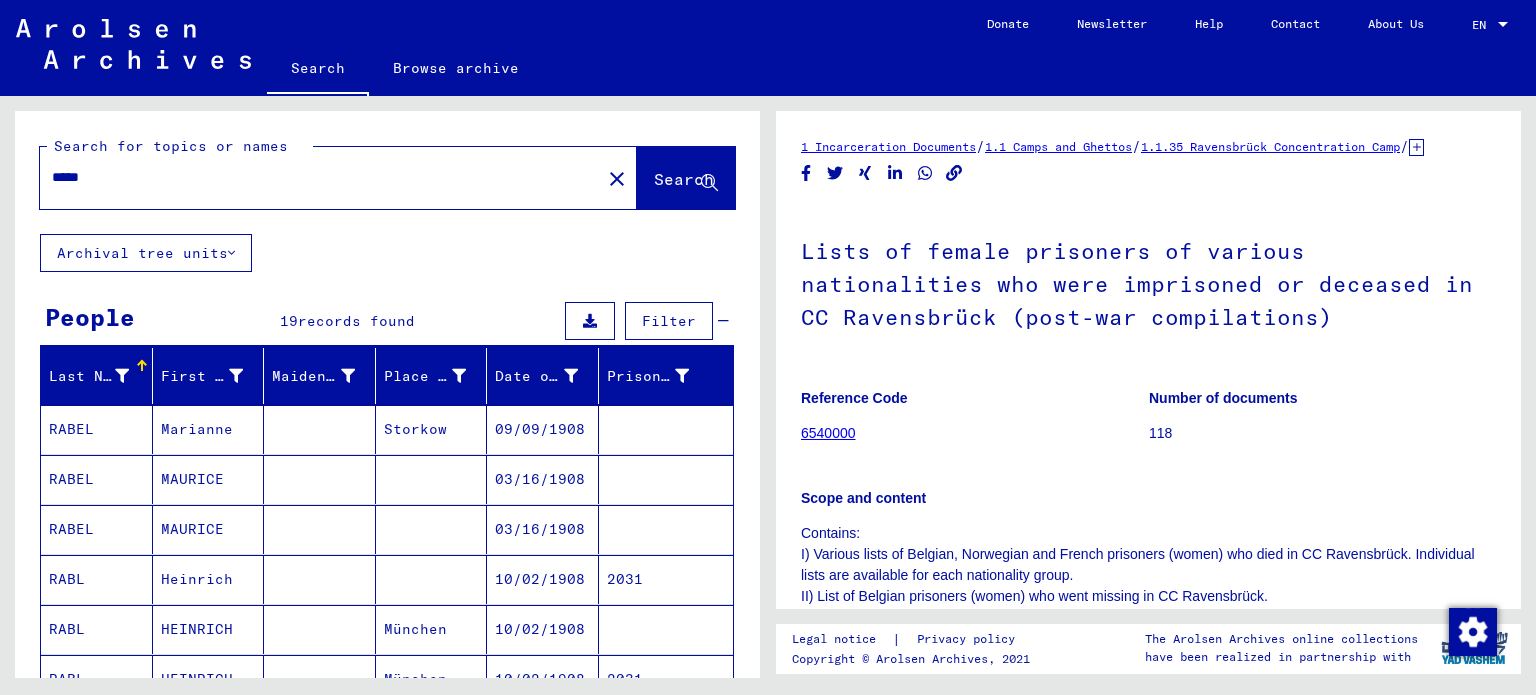 type on "*****" 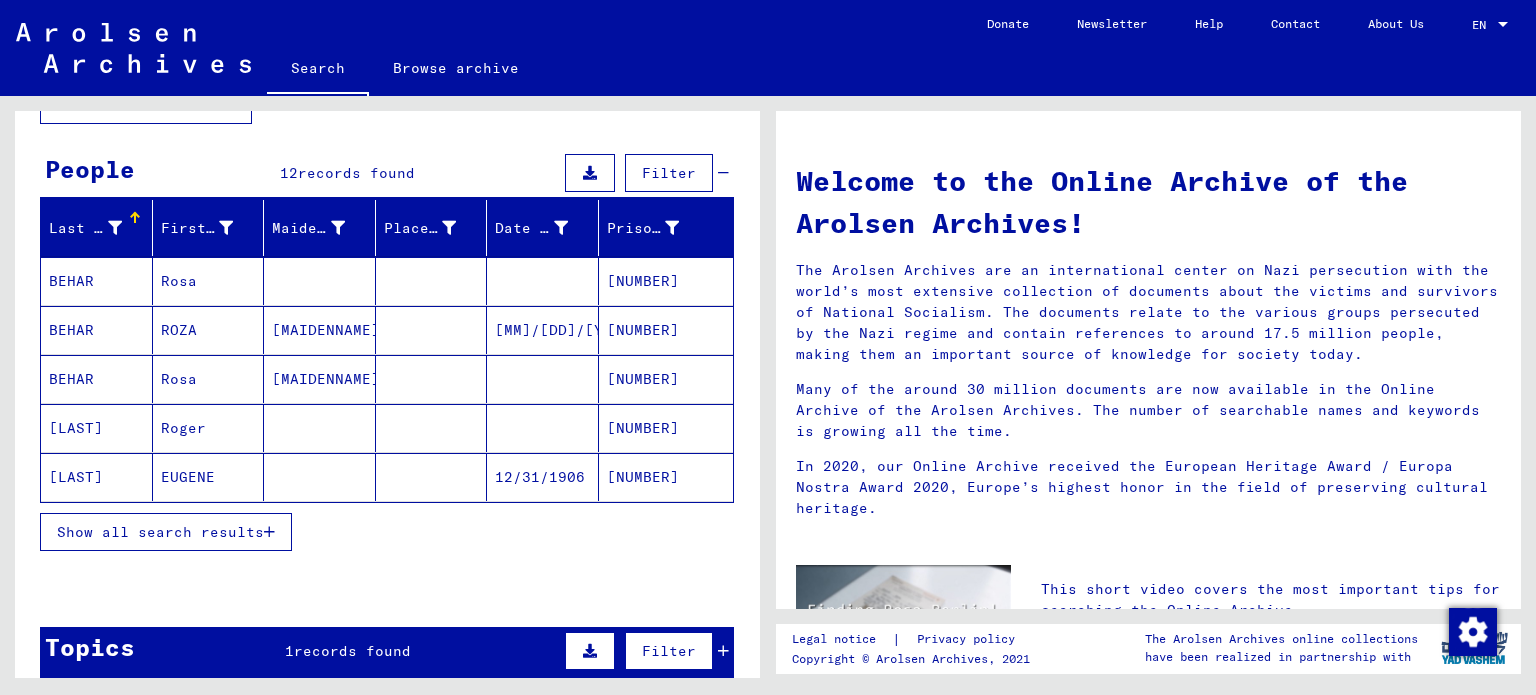 scroll, scrollTop: 200, scrollLeft: 0, axis: vertical 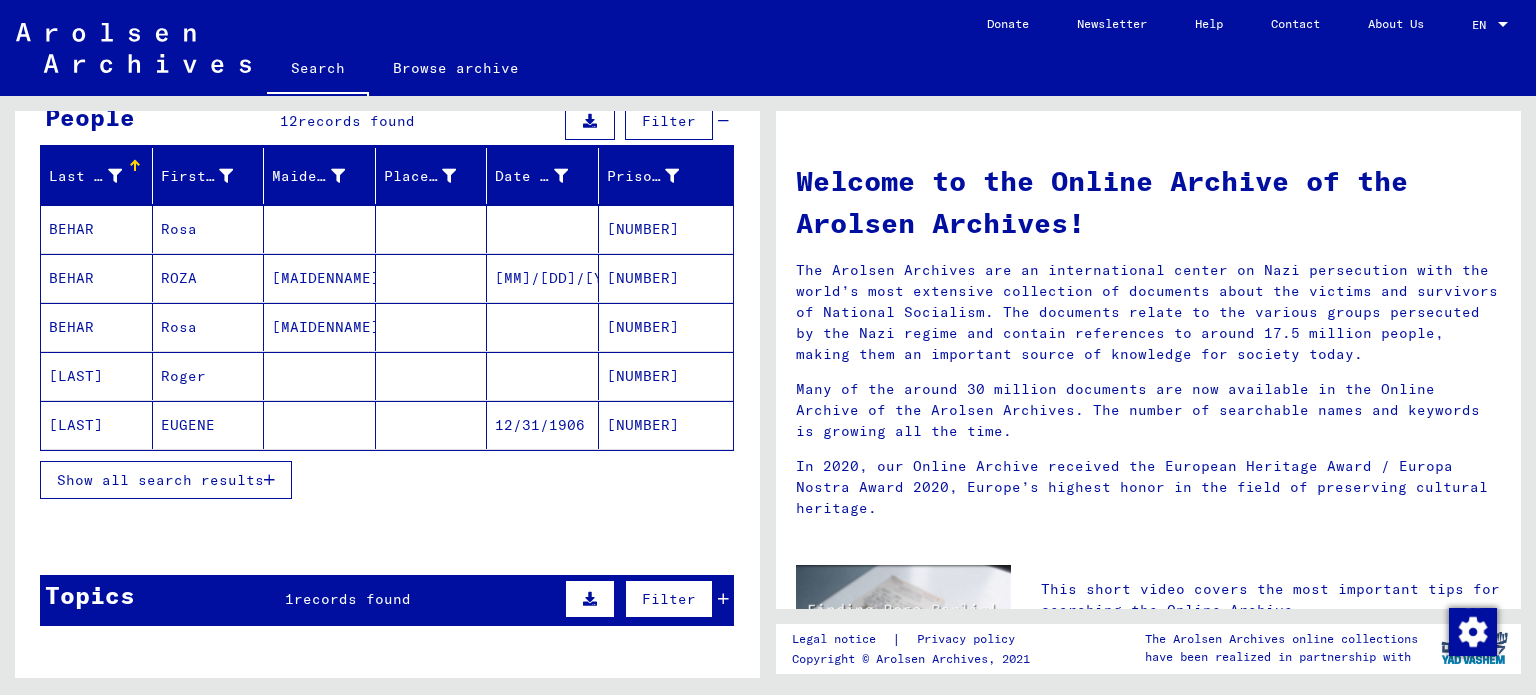 click on "Show all search results" at bounding box center (160, 480) 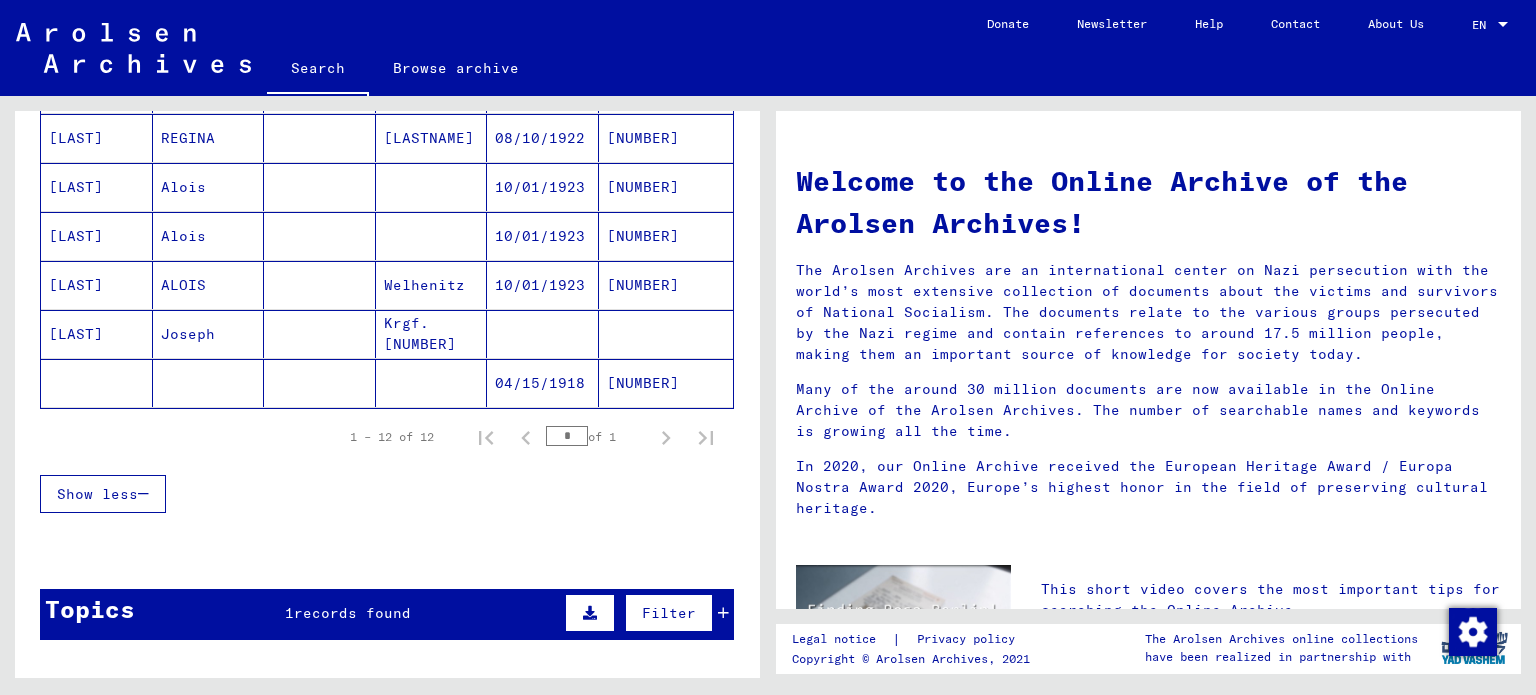 scroll, scrollTop: 711, scrollLeft: 0, axis: vertical 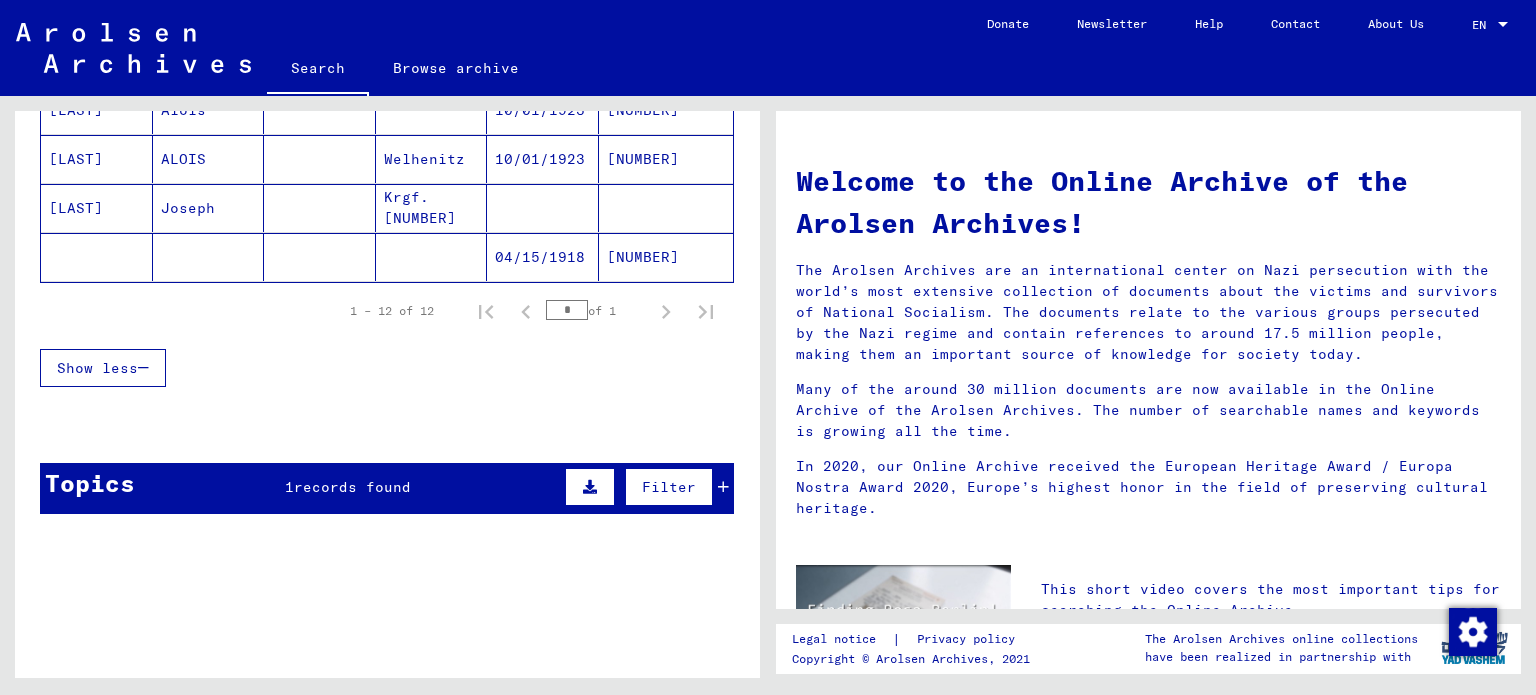 click at bounding box center [723, 487] 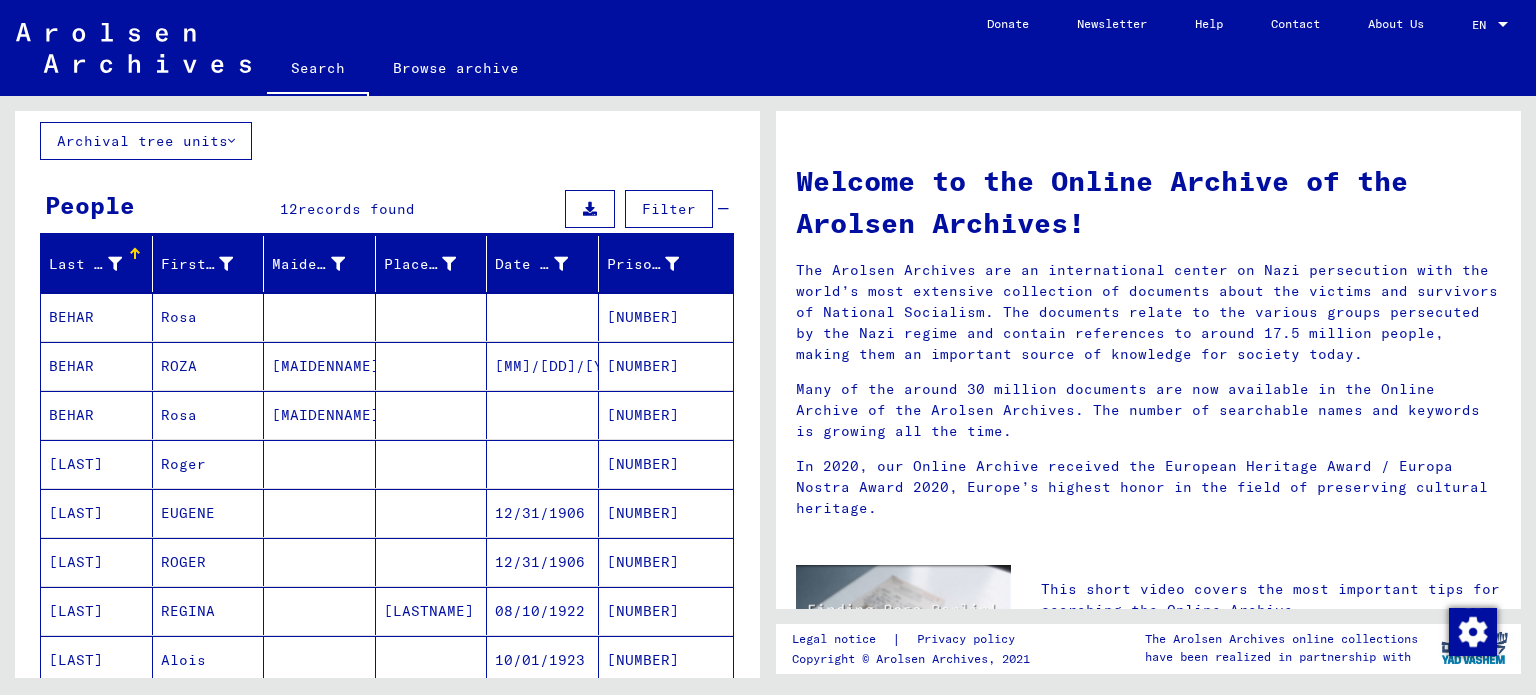 scroll, scrollTop: 0, scrollLeft: 0, axis: both 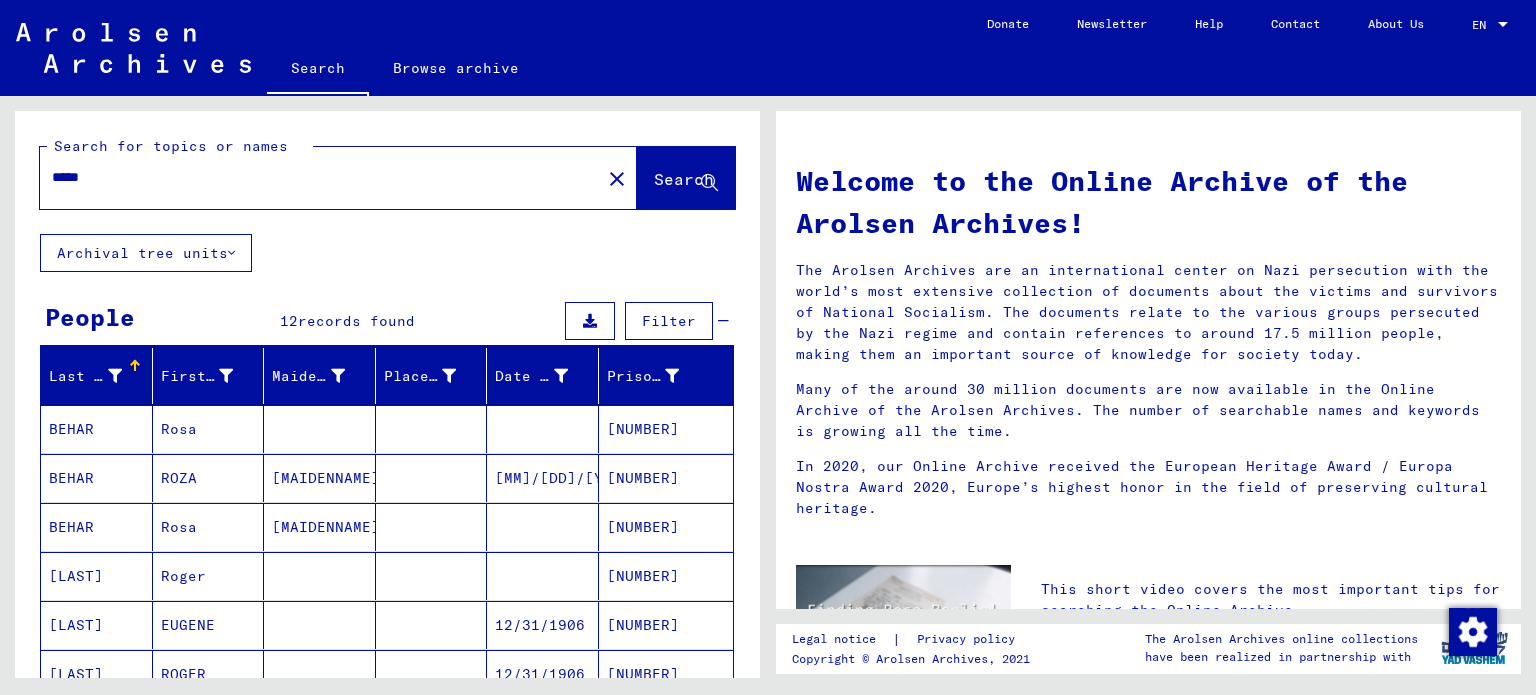 drag, startPoint x: 149, startPoint y: 180, endPoint x: 9, endPoint y: 127, distance: 149.69637 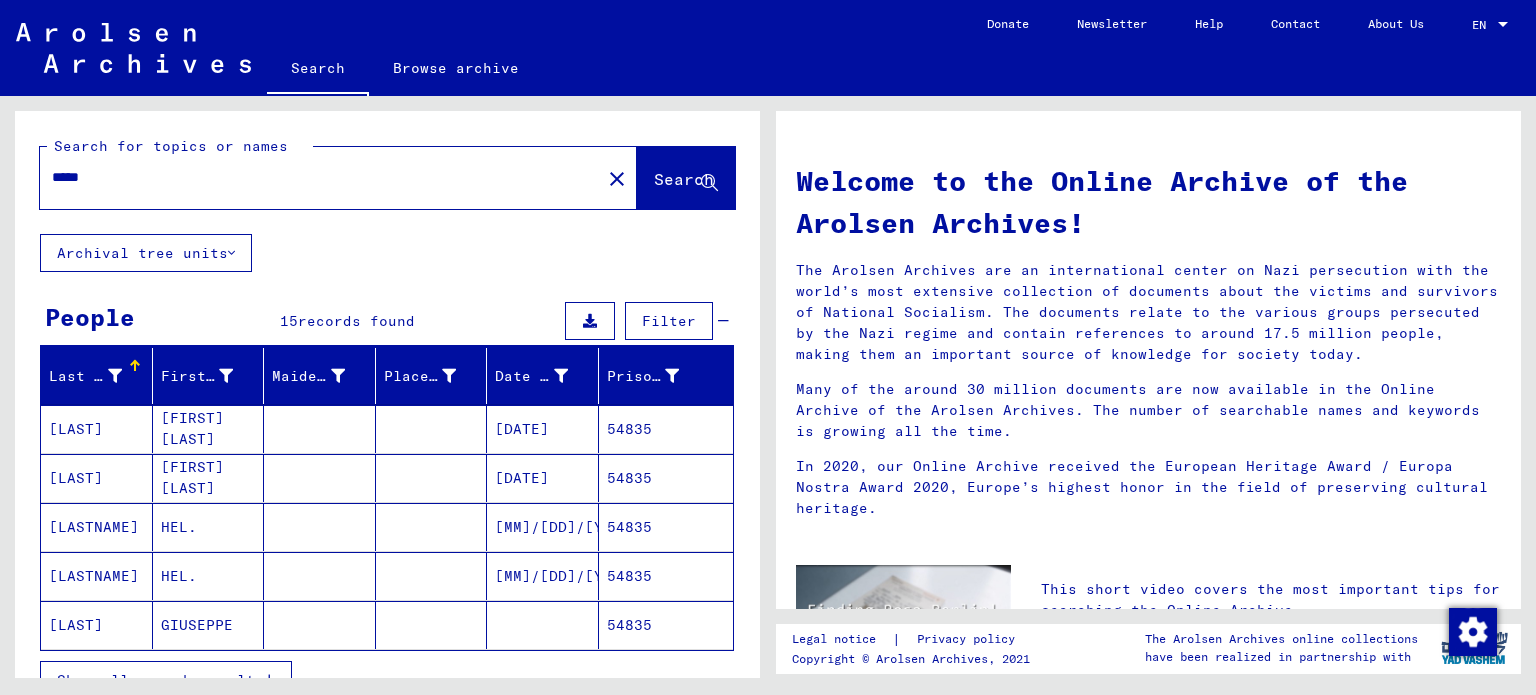 scroll, scrollTop: 329, scrollLeft: 0, axis: vertical 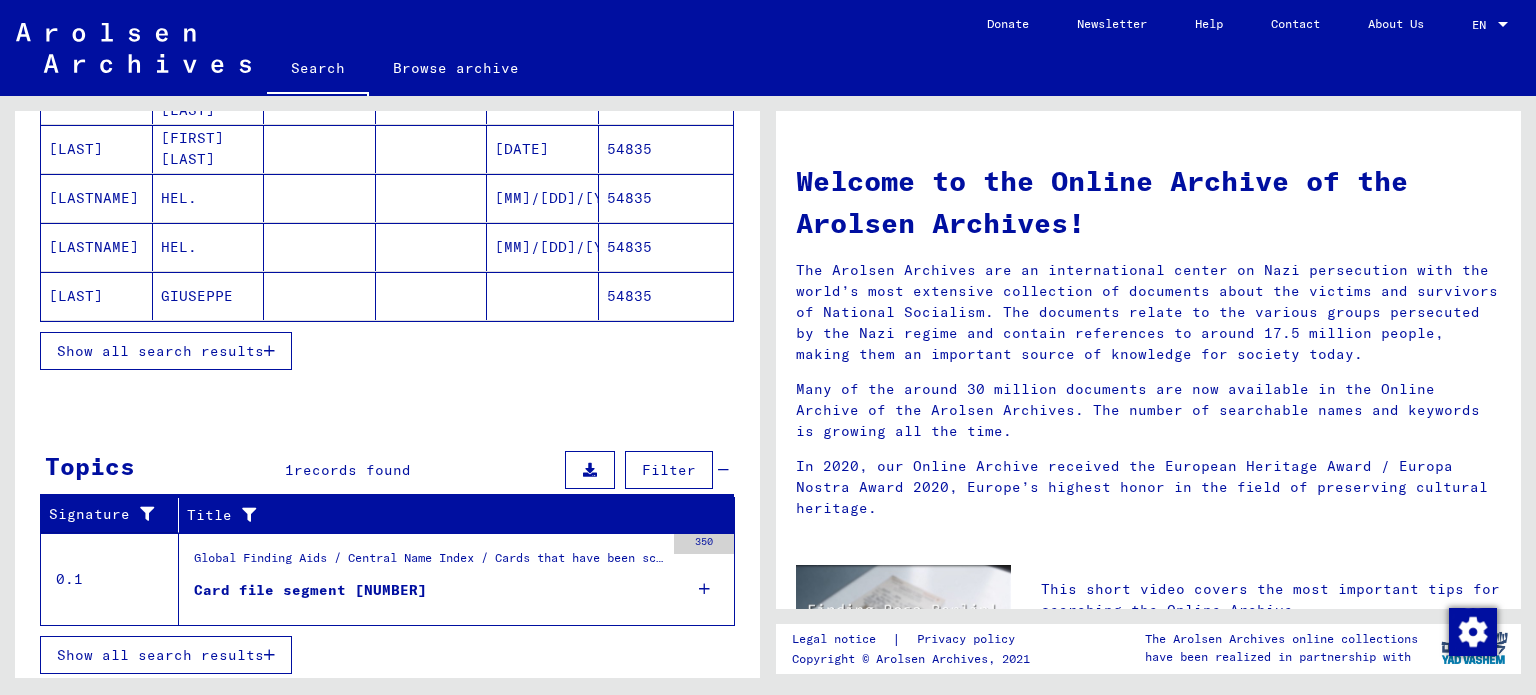 click on "Show all search results" at bounding box center [166, 351] 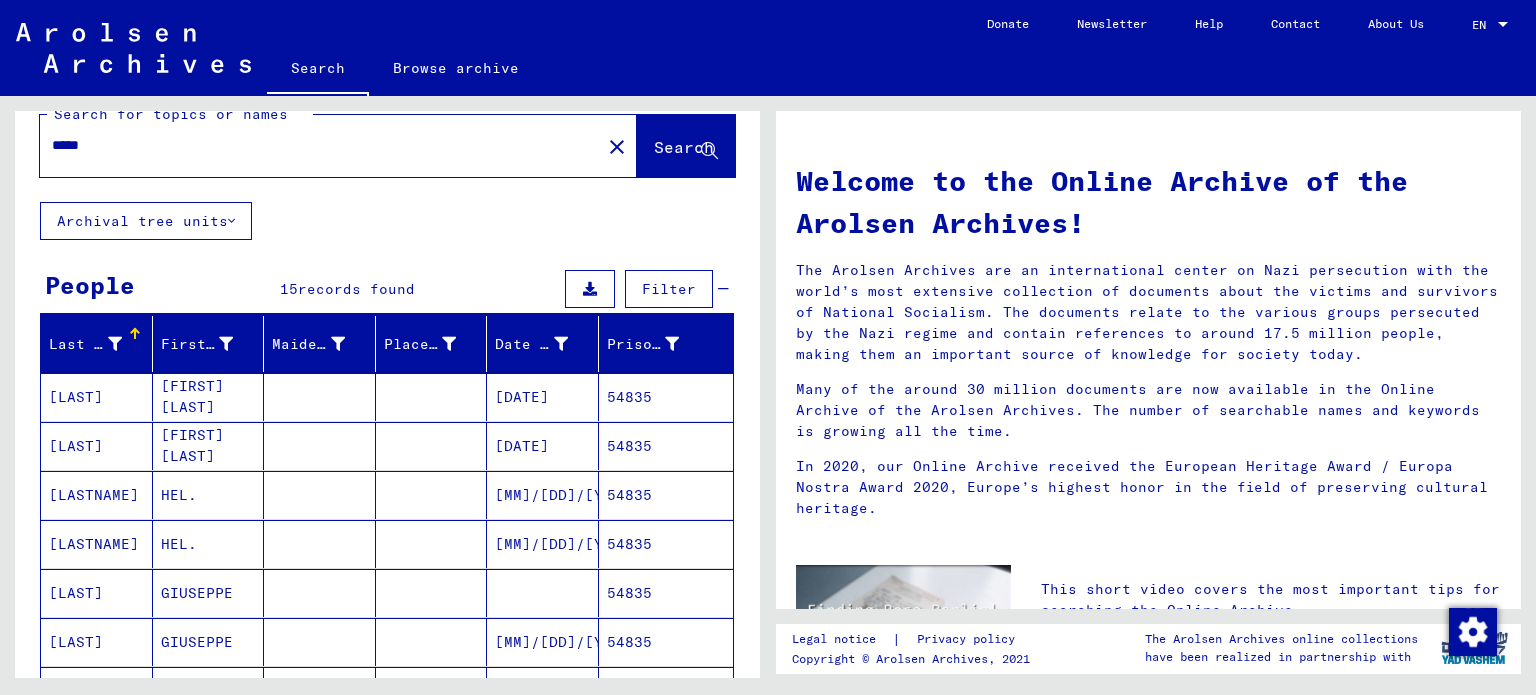 scroll, scrollTop: 0, scrollLeft: 0, axis: both 